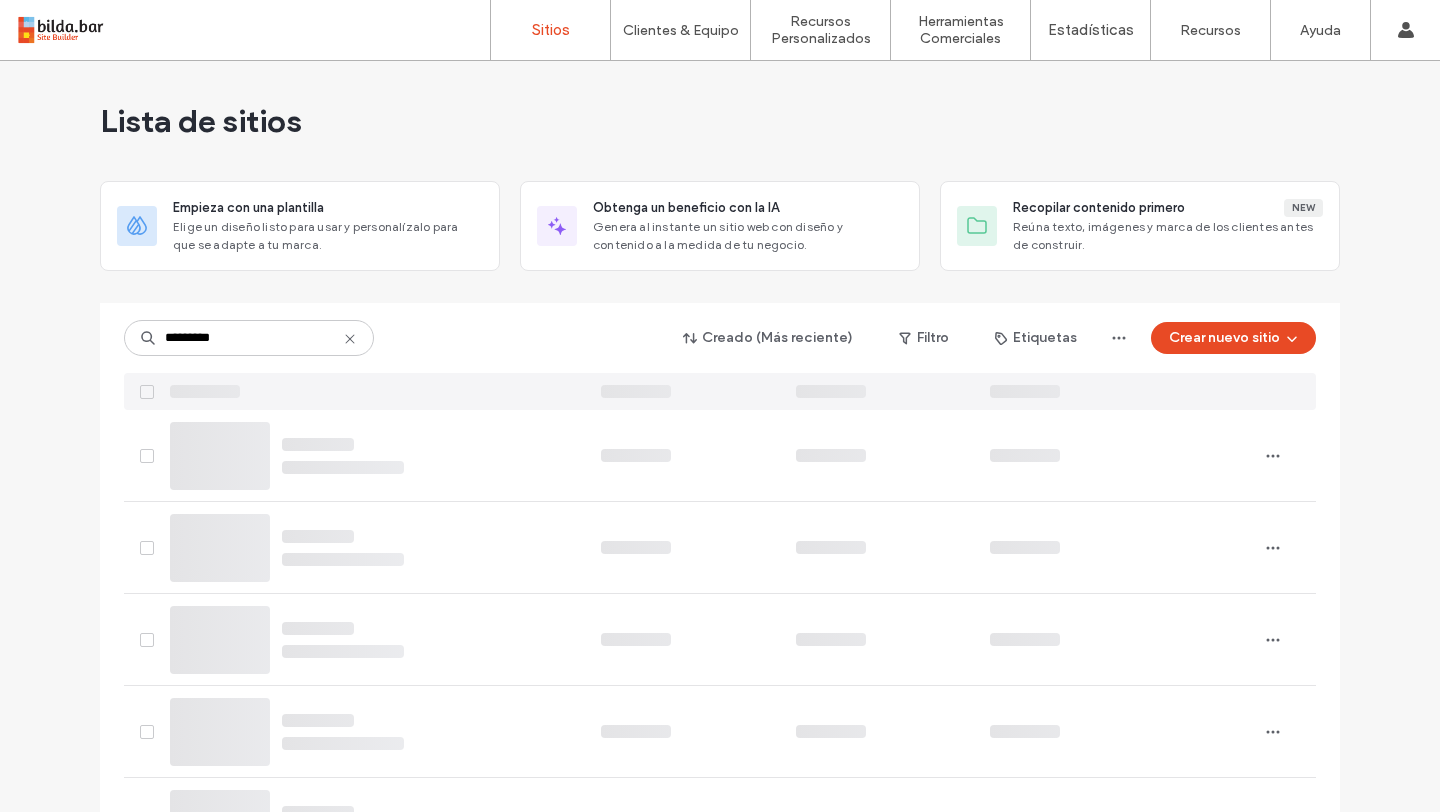 scroll, scrollTop: 0, scrollLeft: 0, axis: both 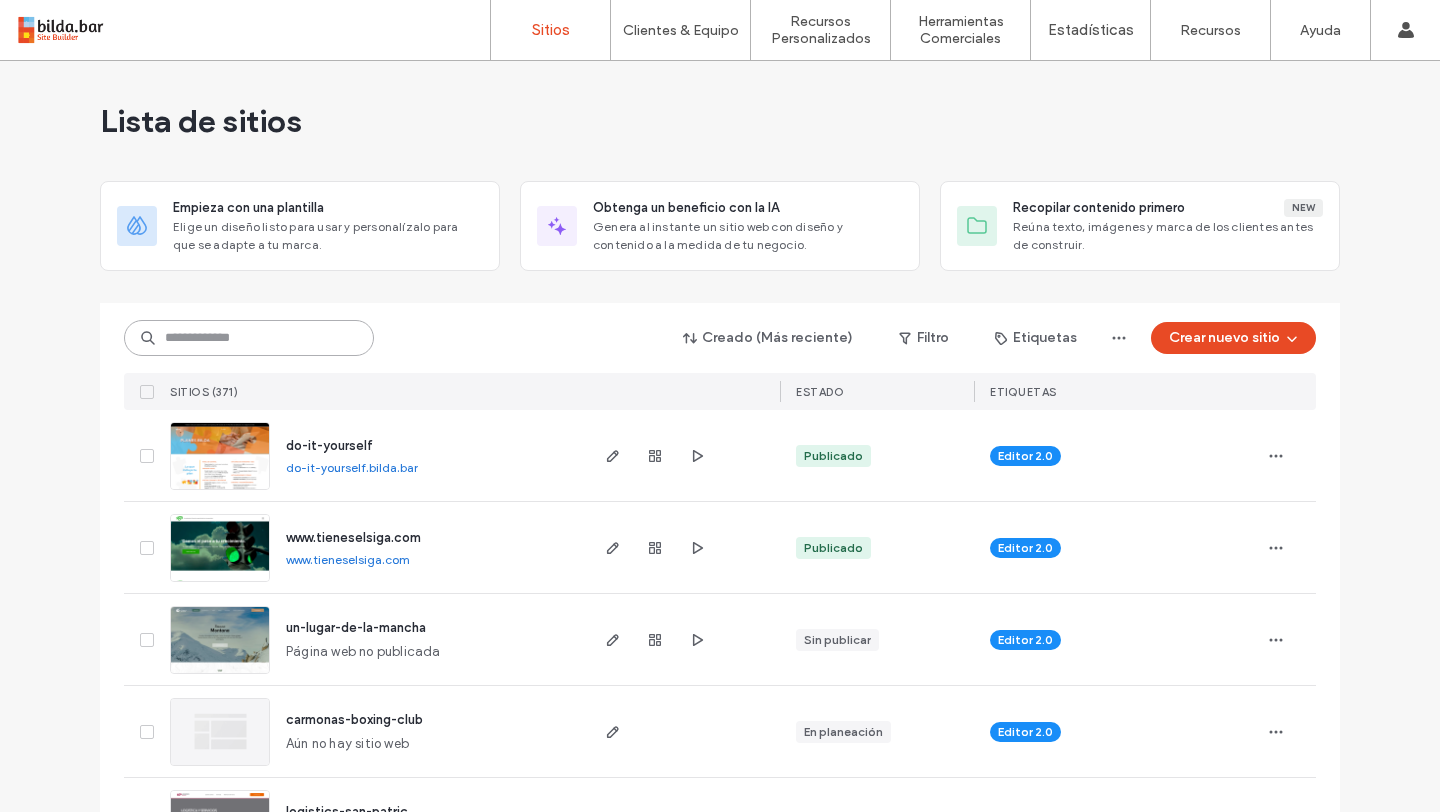 click at bounding box center (249, 338) 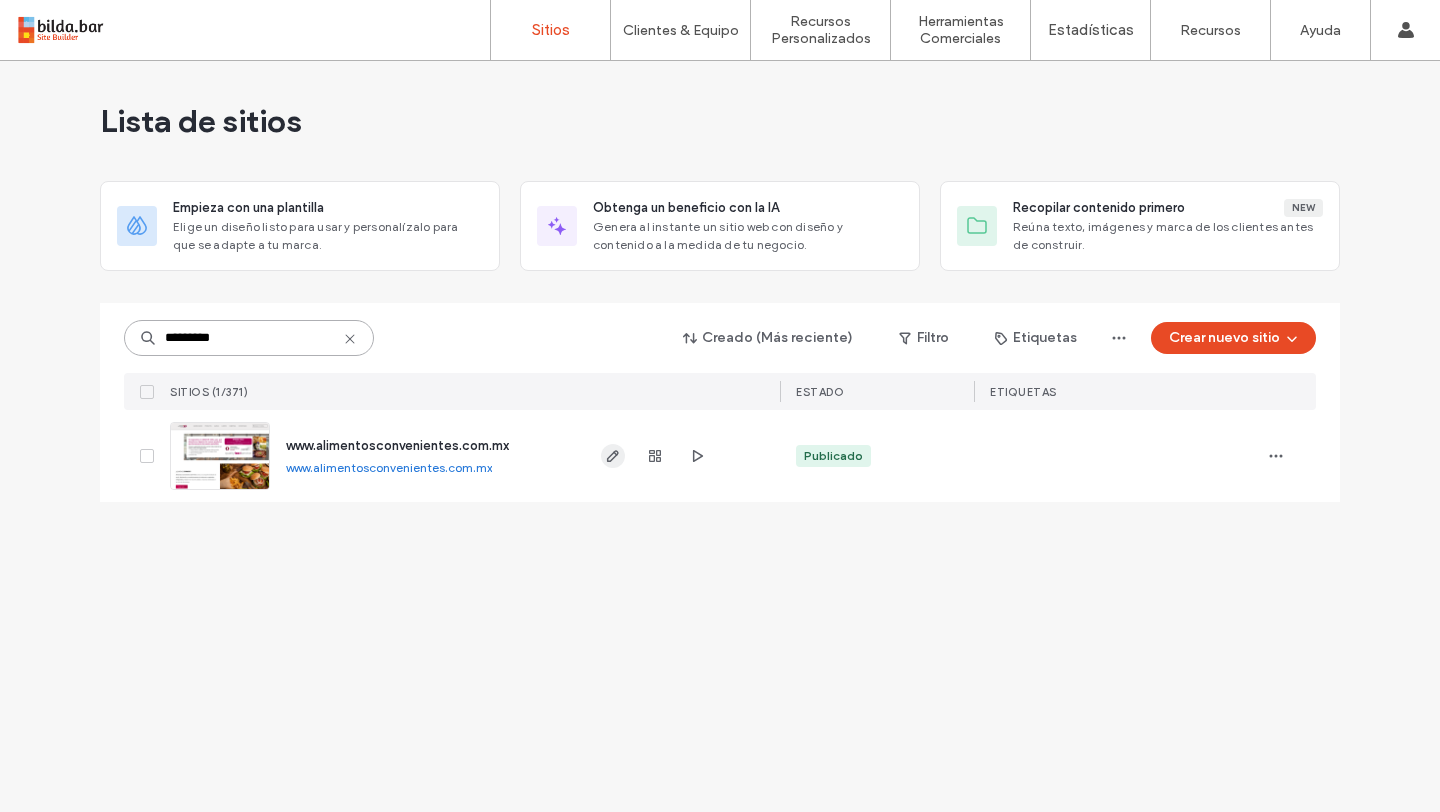 type on "*********" 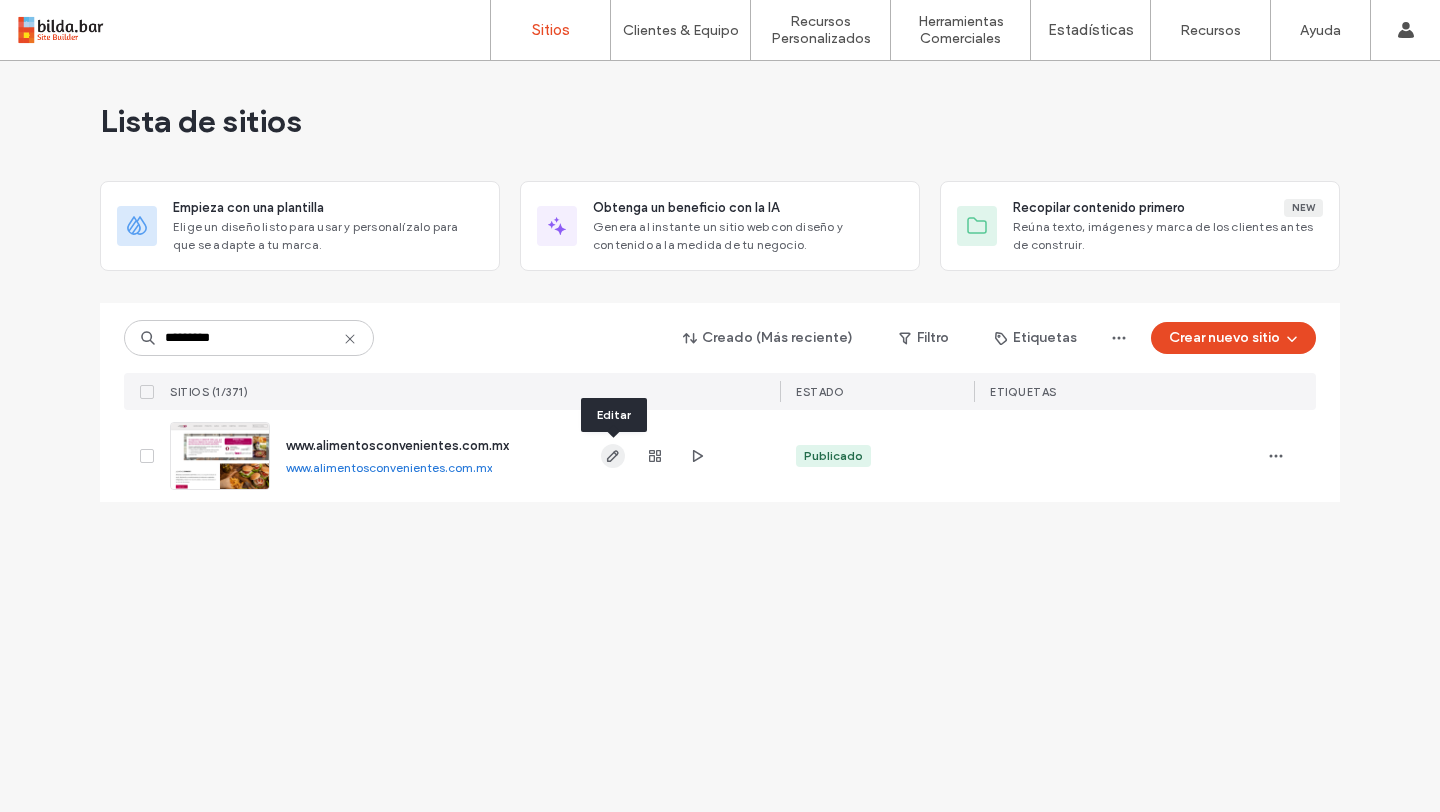 click at bounding box center (613, 456) 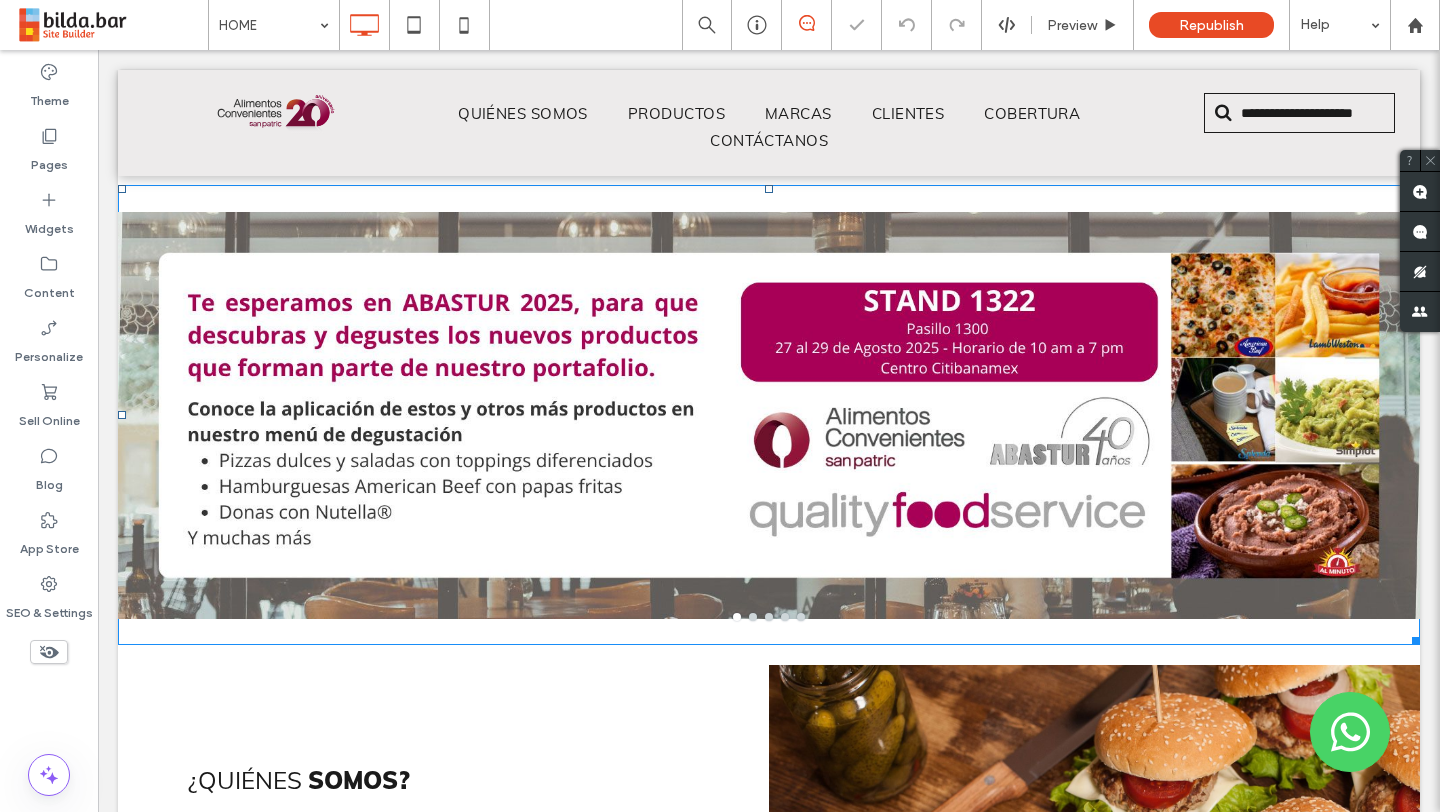 scroll, scrollTop: 0, scrollLeft: 0, axis: both 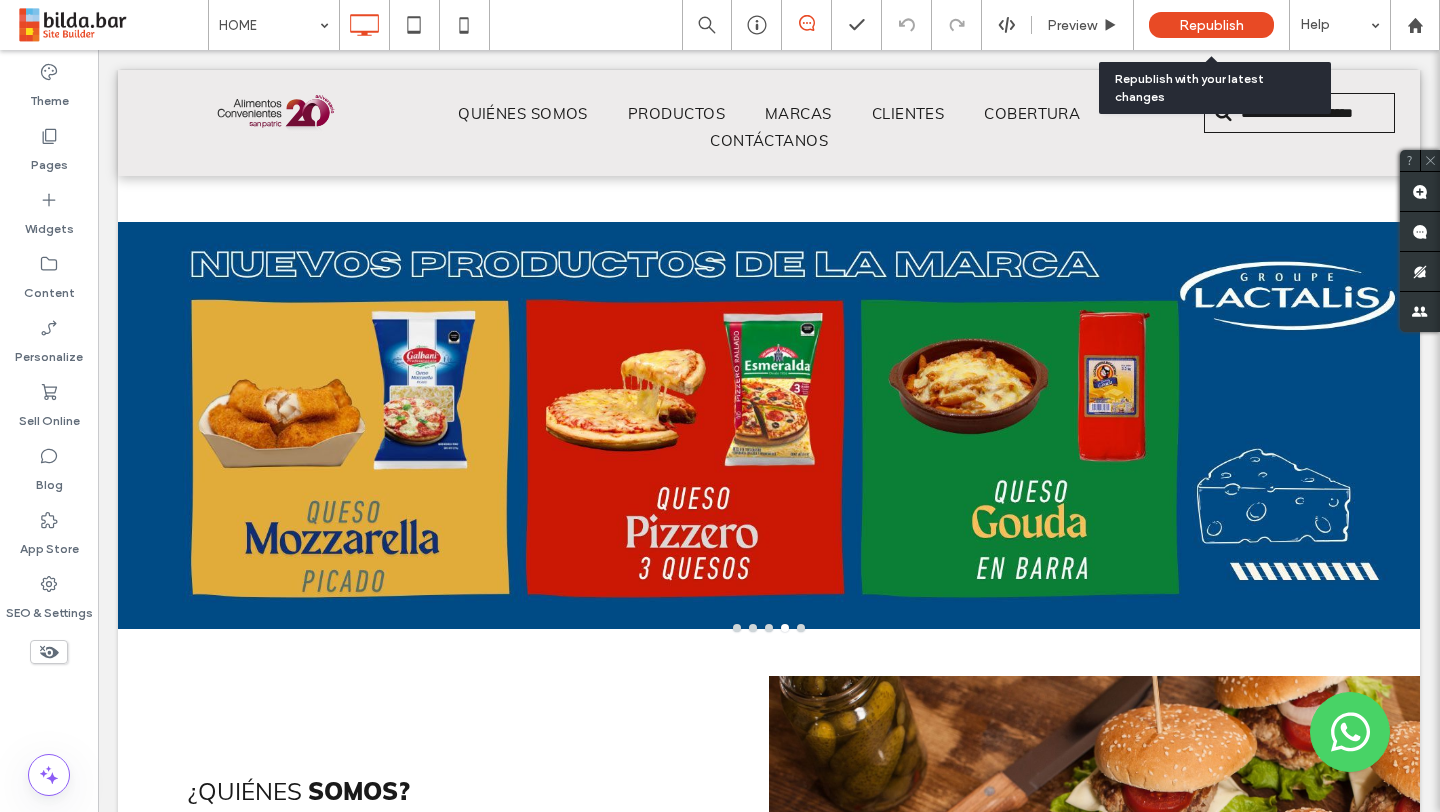 click on "Republish" at bounding box center [1211, 25] 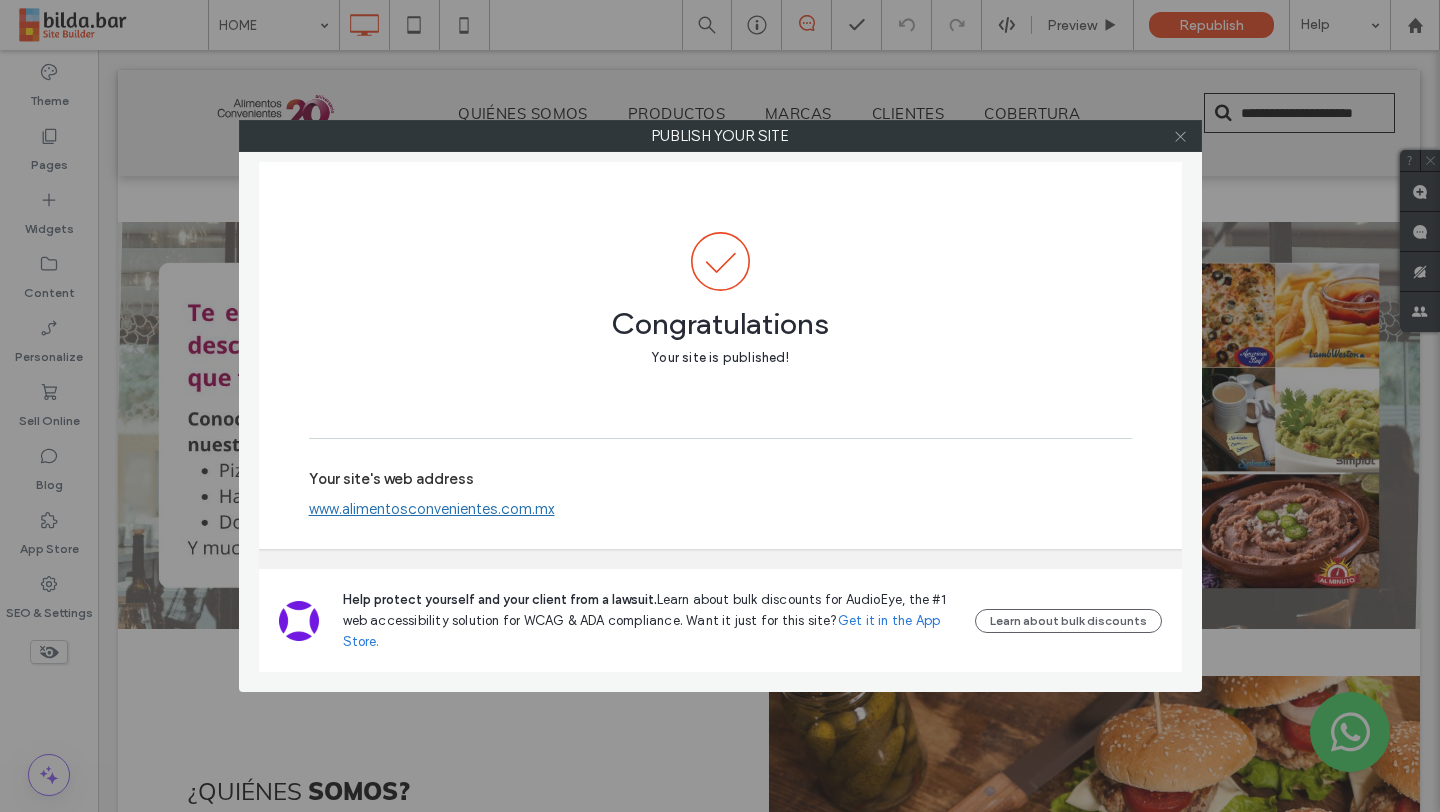 click 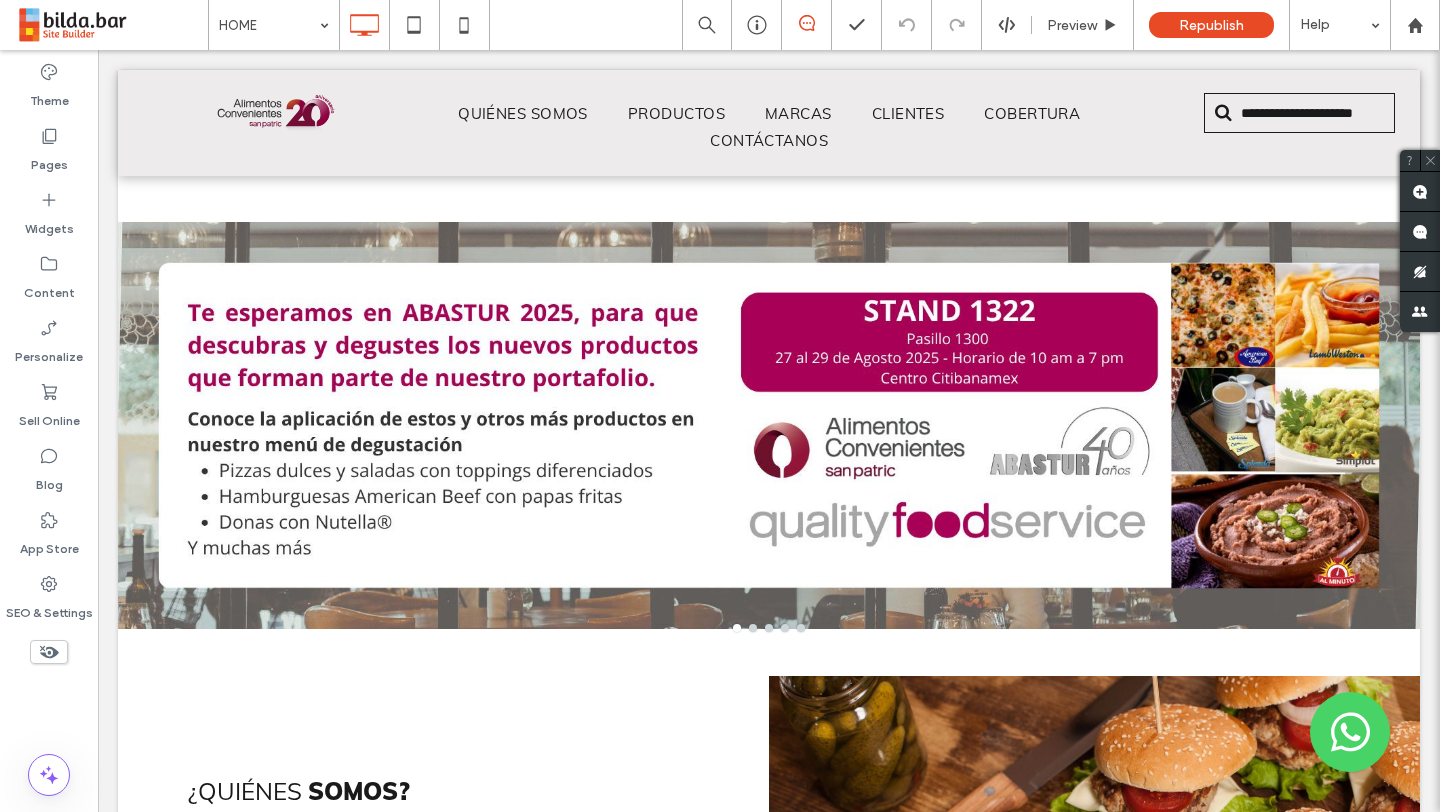 click at bounding box center (111, 25) 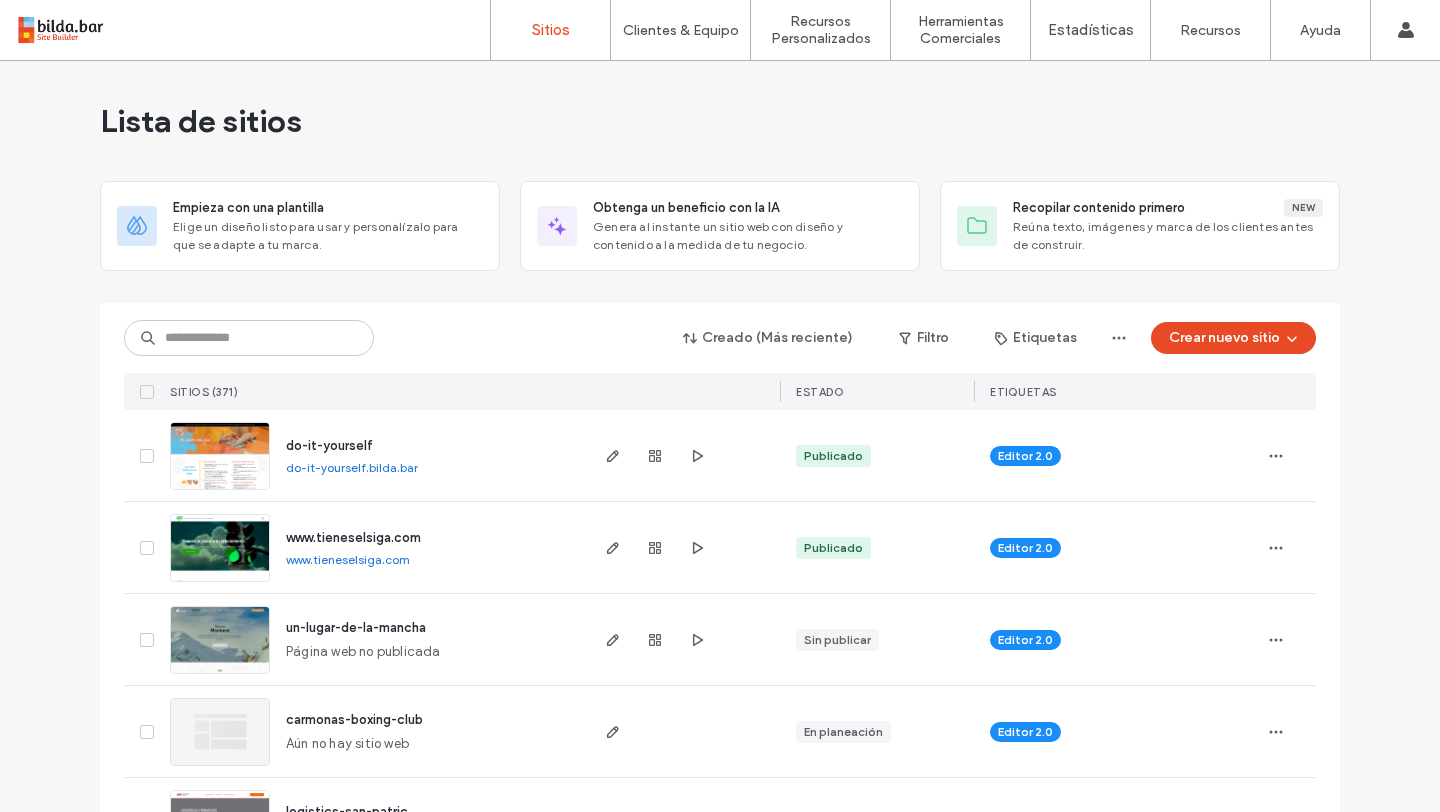 scroll, scrollTop: 0, scrollLeft: 0, axis: both 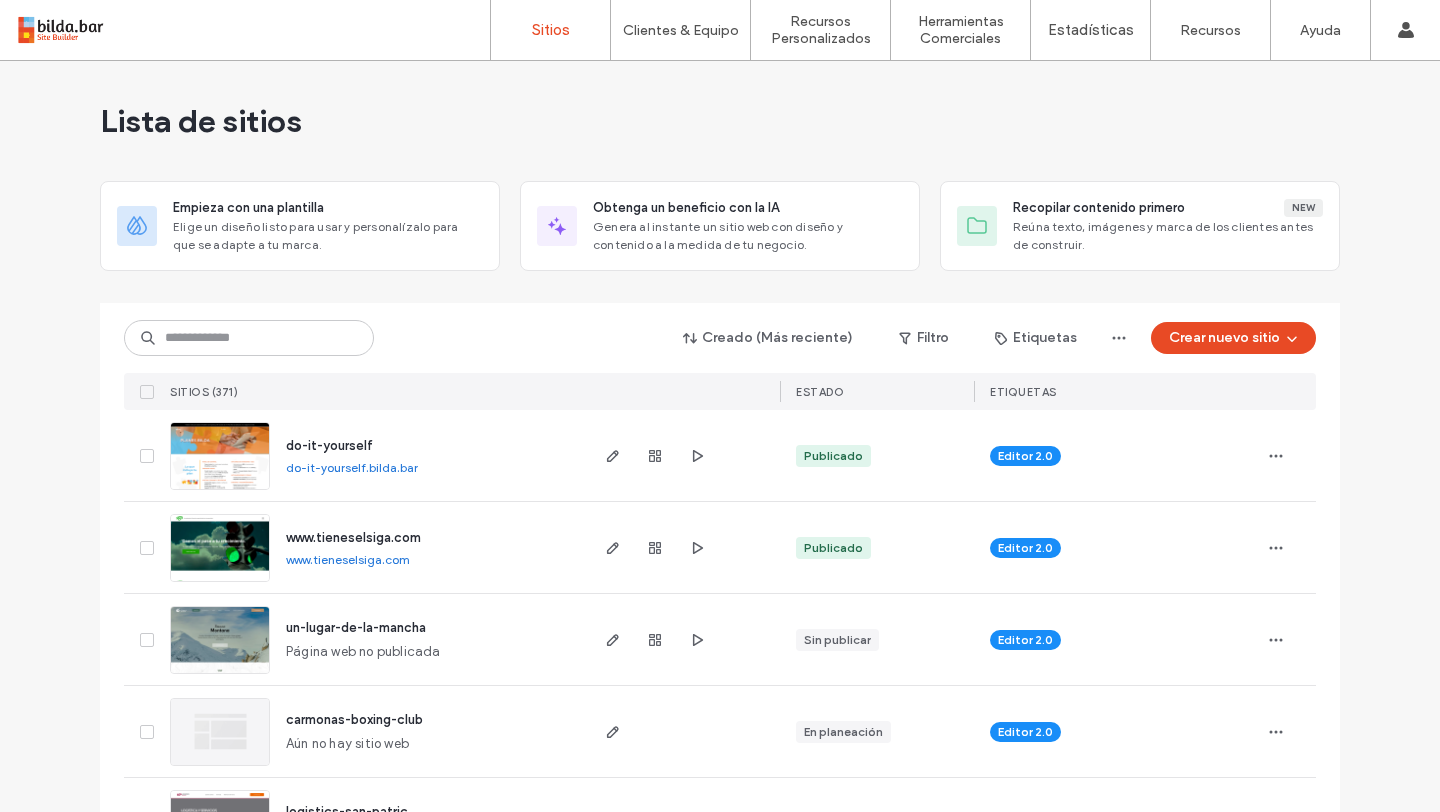 click on "www.tieneselsiga.com" at bounding box center [348, 559] 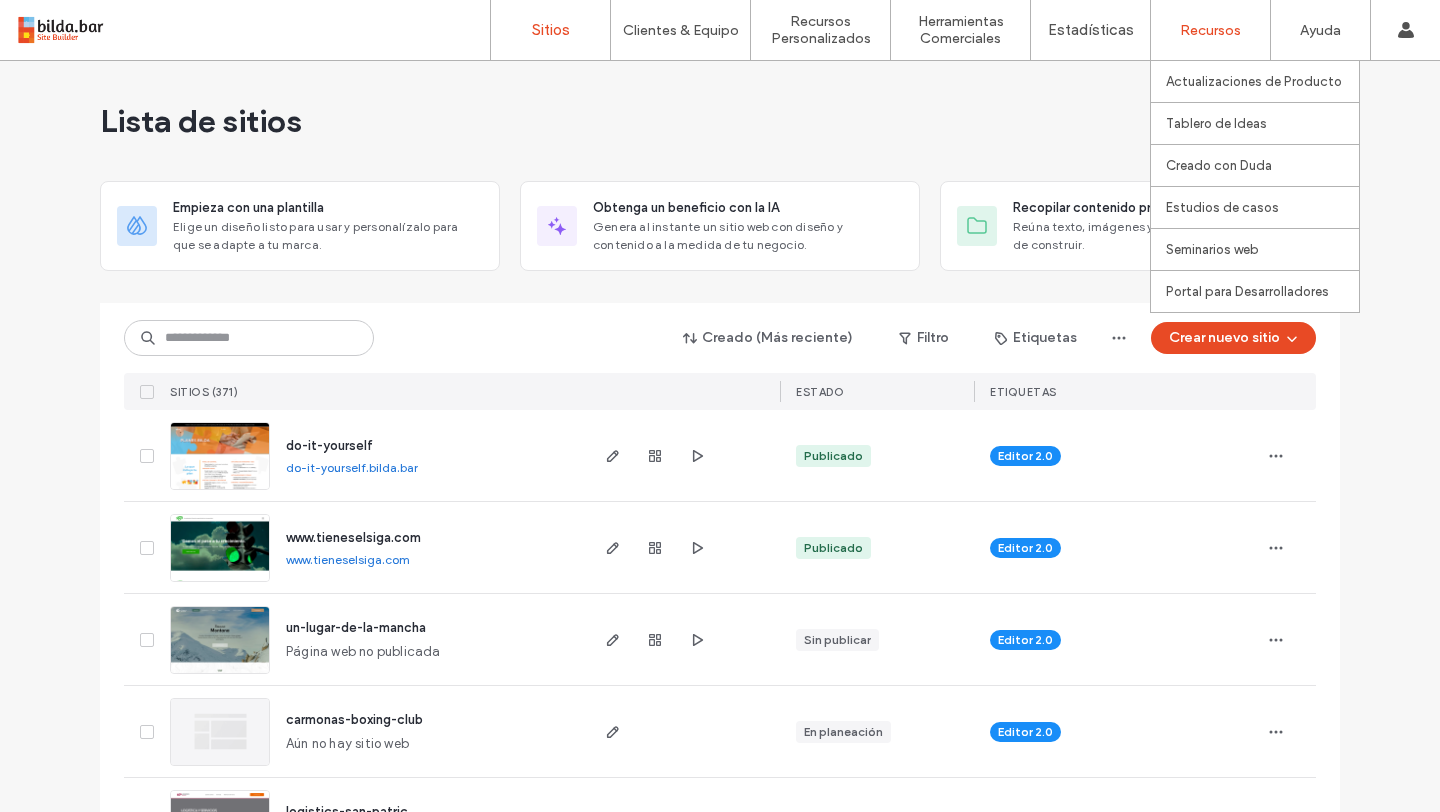 scroll, scrollTop: 0, scrollLeft: 0, axis: both 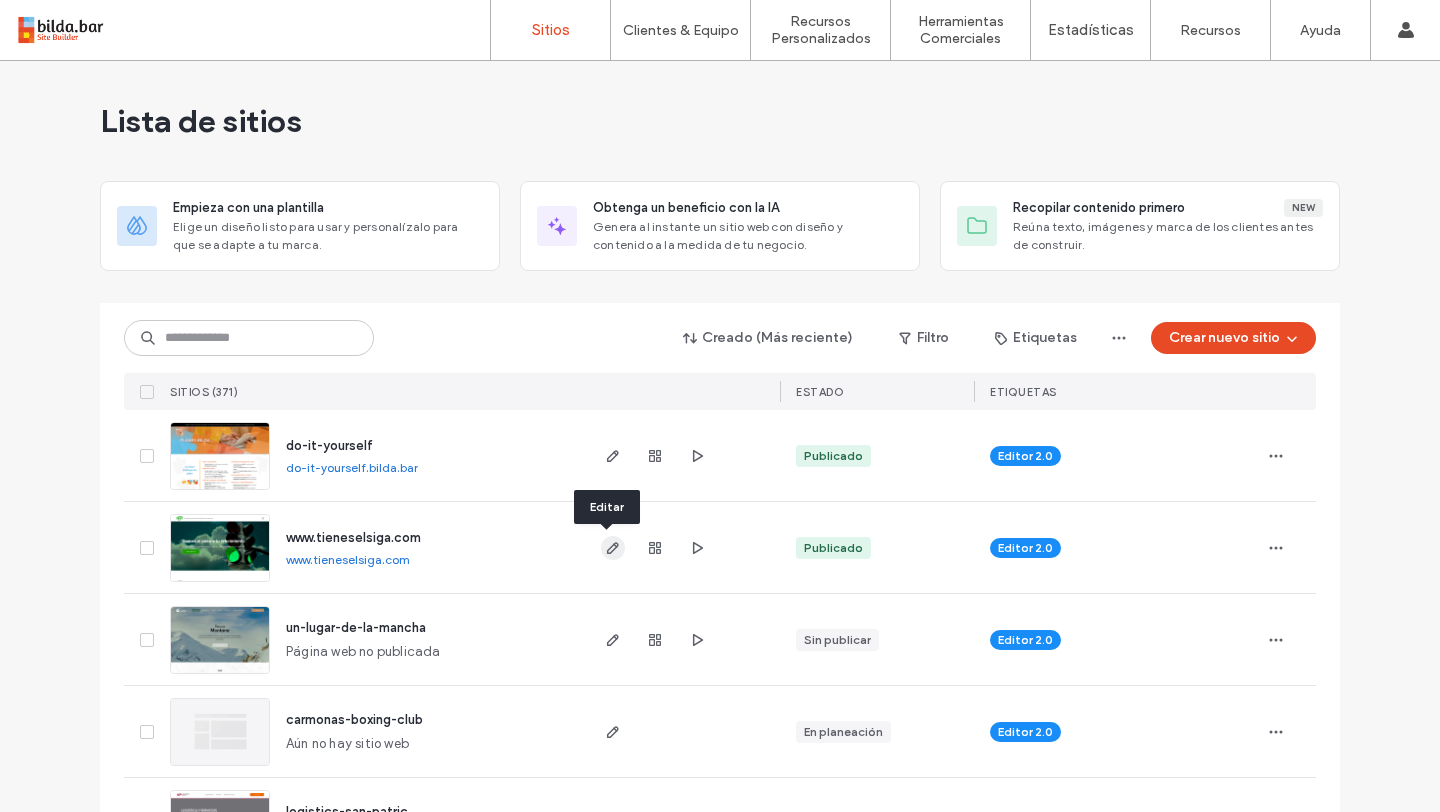 click 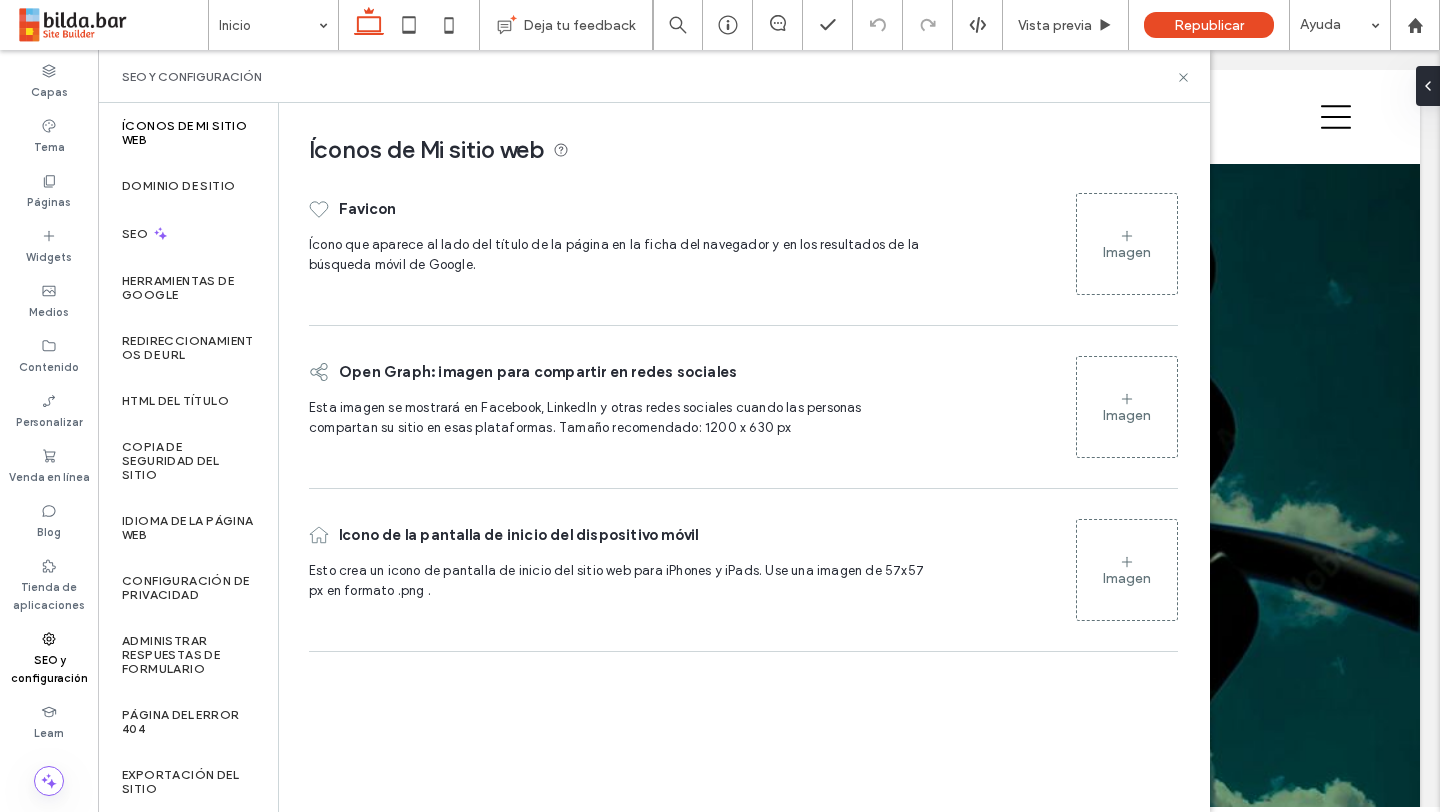 scroll, scrollTop: 0, scrollLeft: 0, axis: both 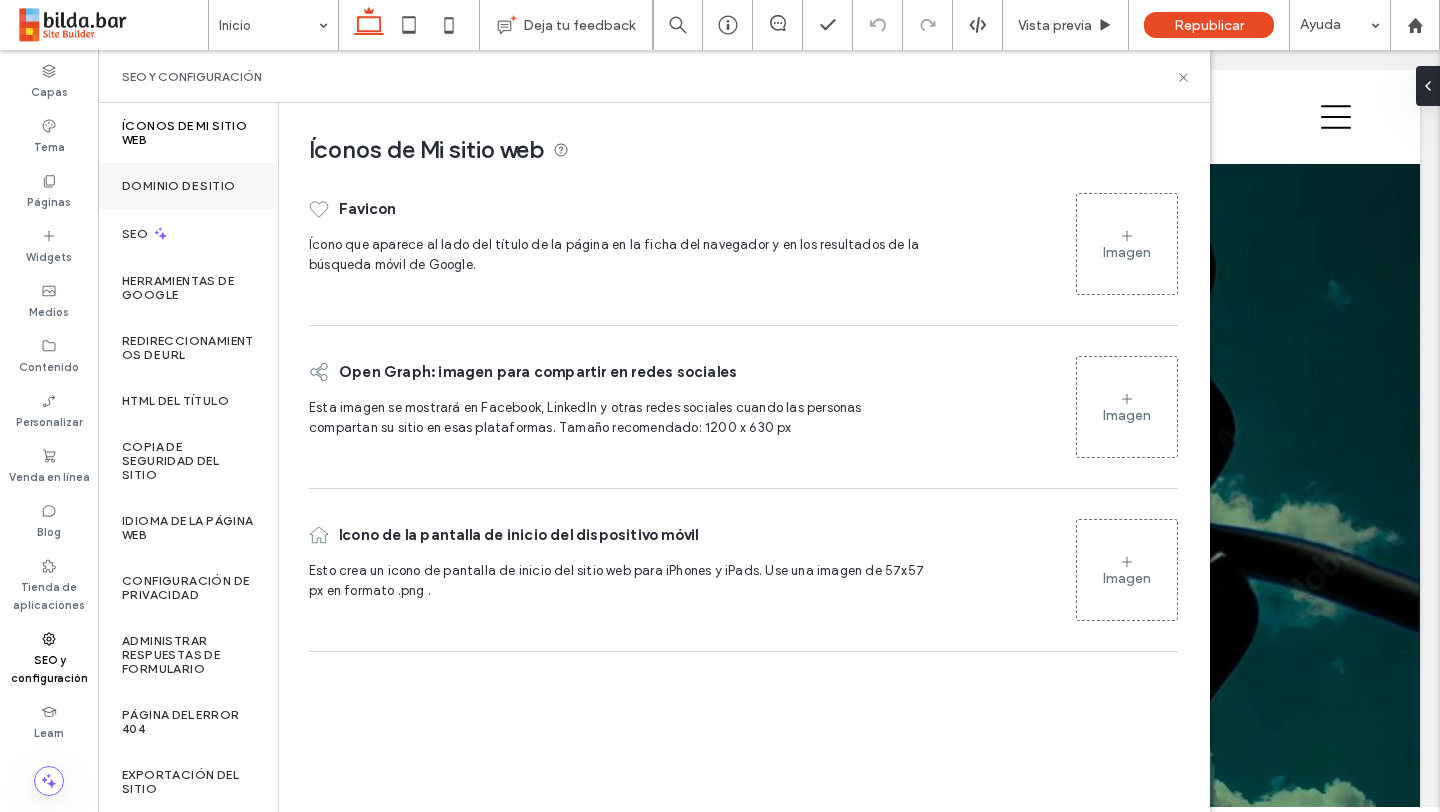 click on "Dominio de sitio" at bounding box center [178, 186] 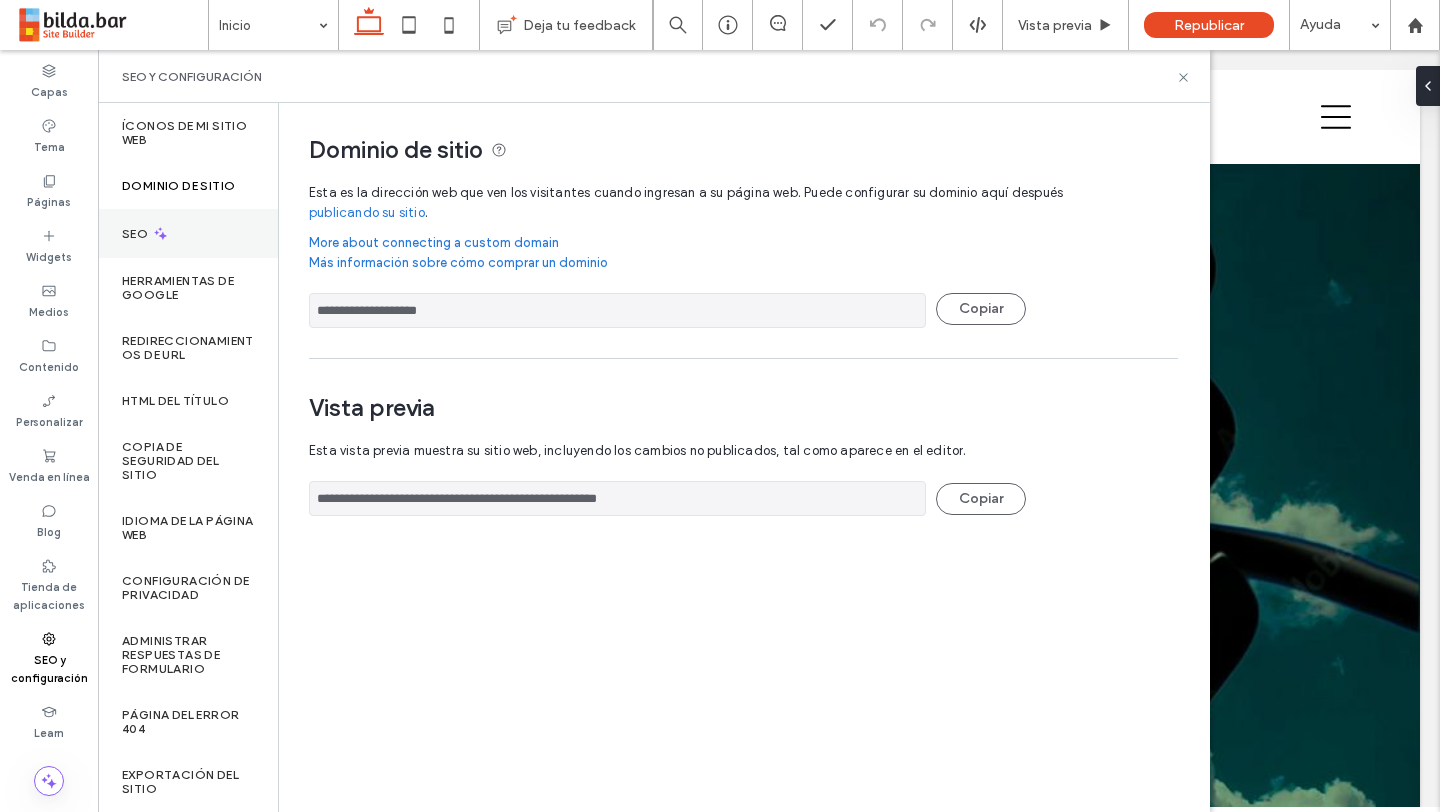 click on "SEO" at bounding box center (188, 233) 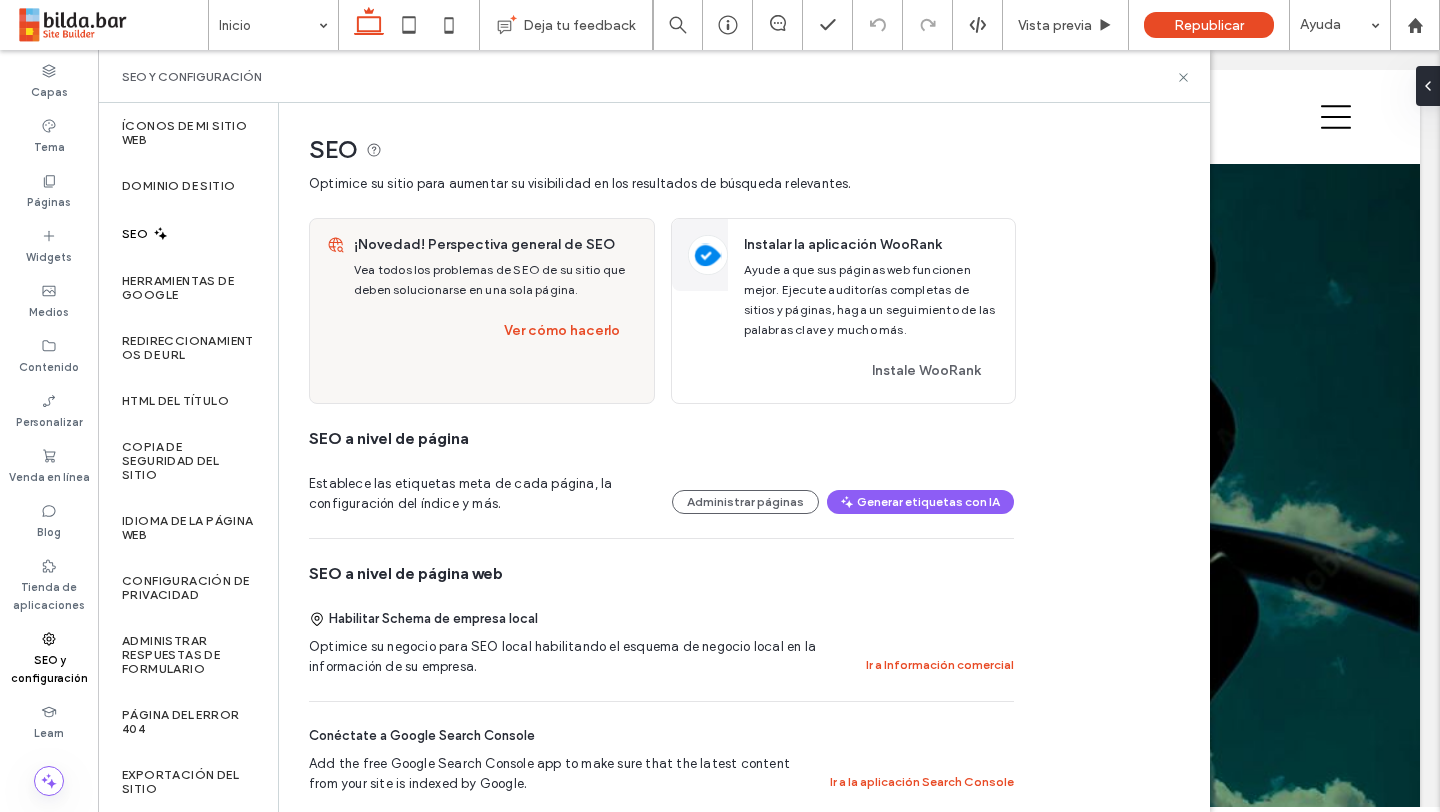 scroll, scrollTop: 59, scrollLeft: 0, axis: vertical 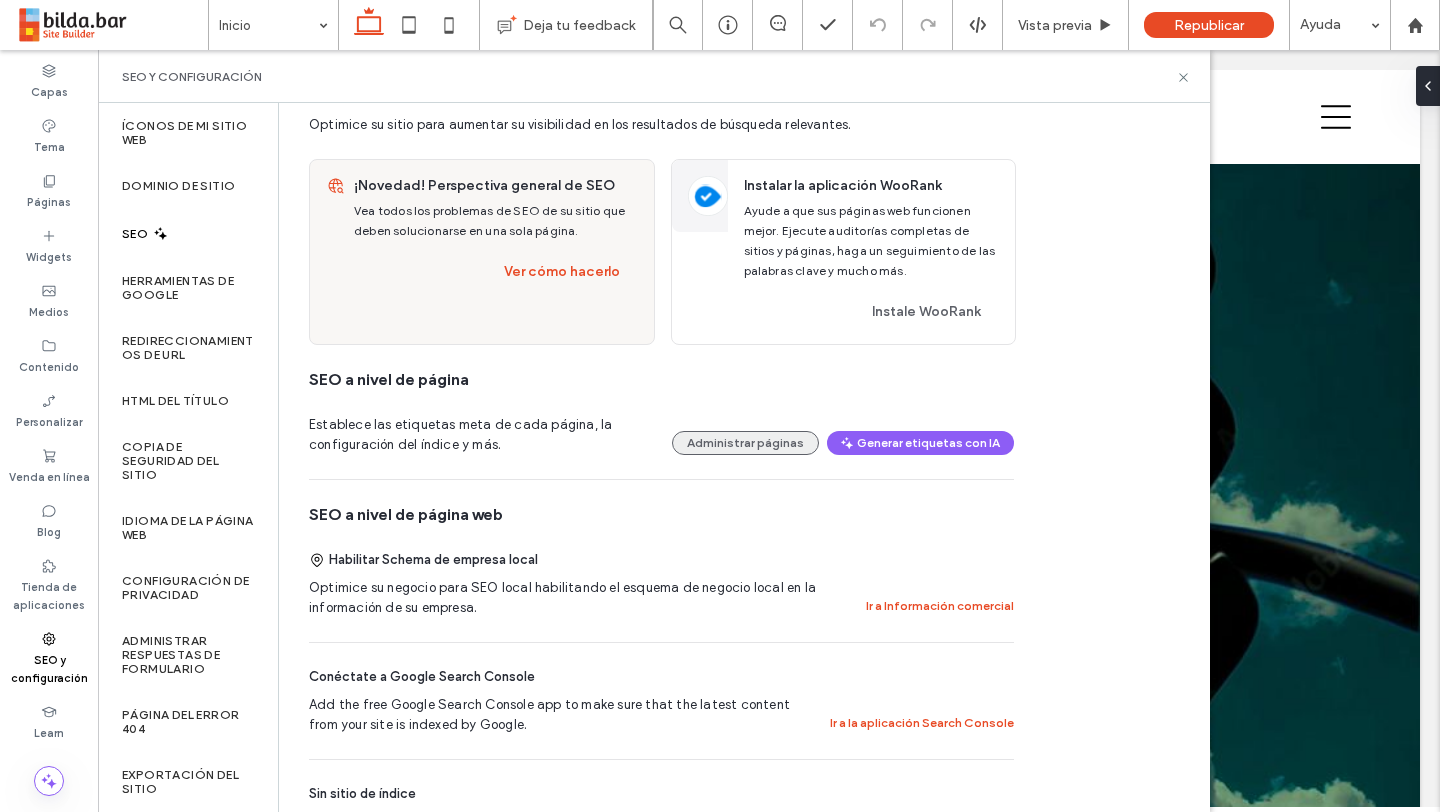 click on "Administrar páginas" at bounding box center (745, 443) 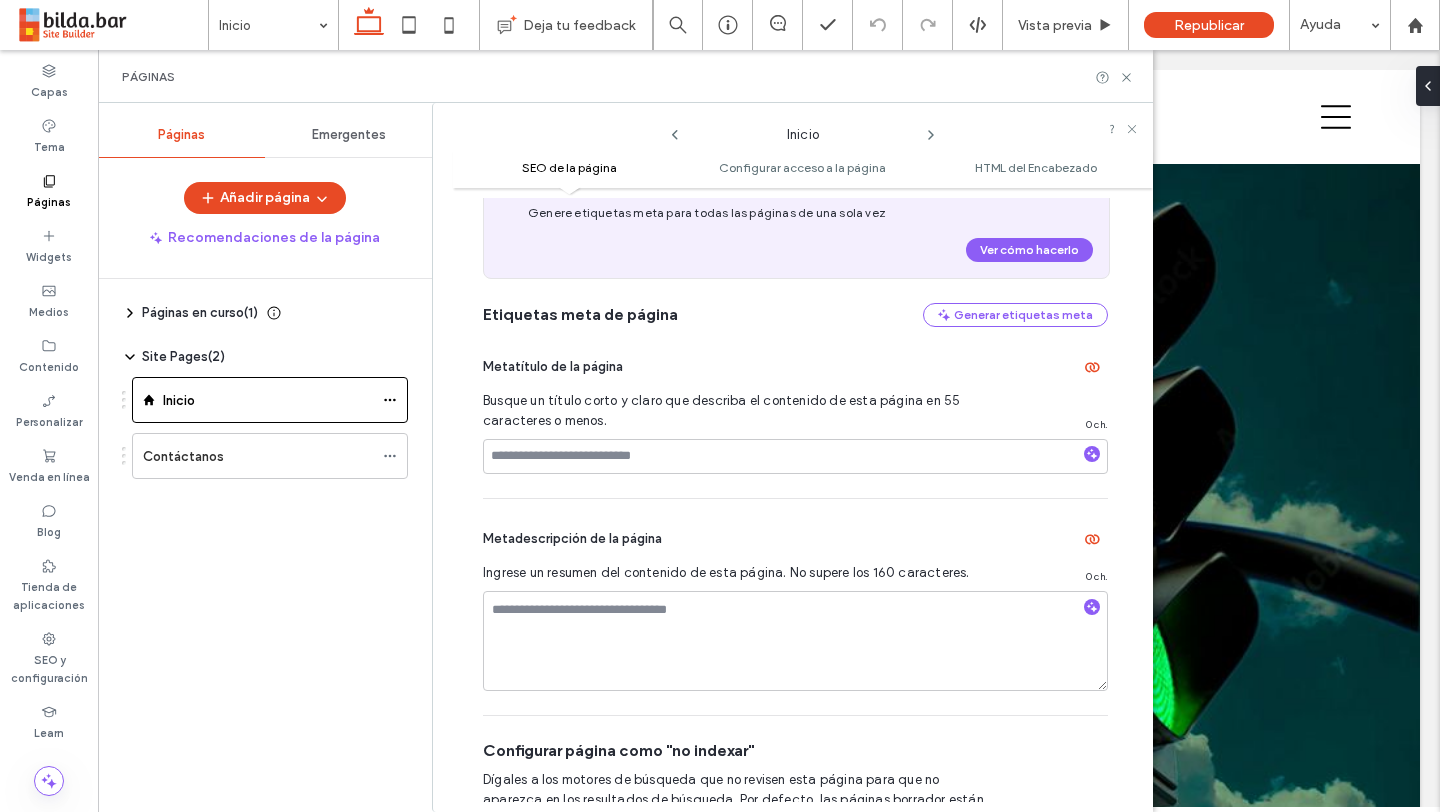 scroll, scrollTop: 0, scrollLeft: 0, axis: both 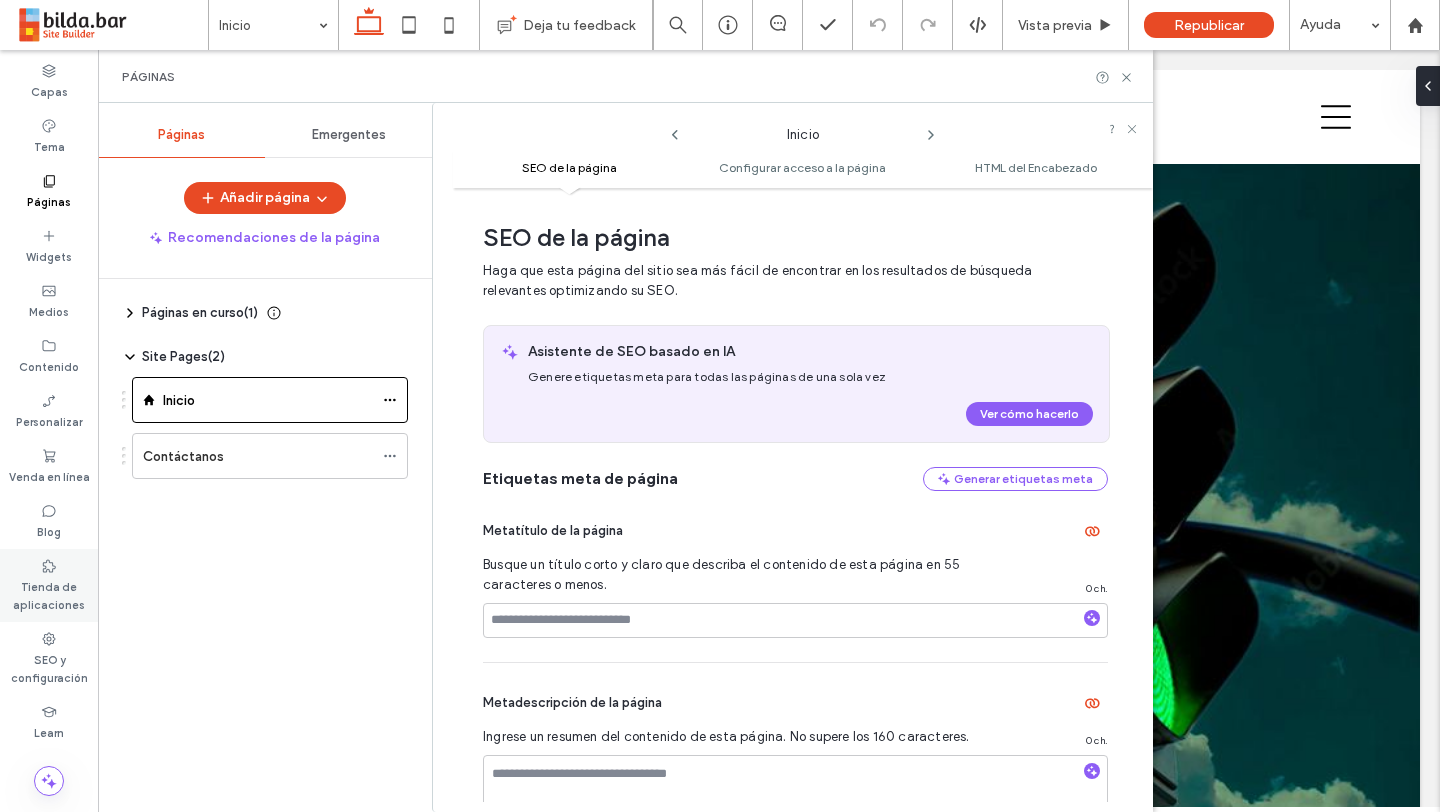 click on "Tienda de aplicaciones" at bounding box center (49, 594) 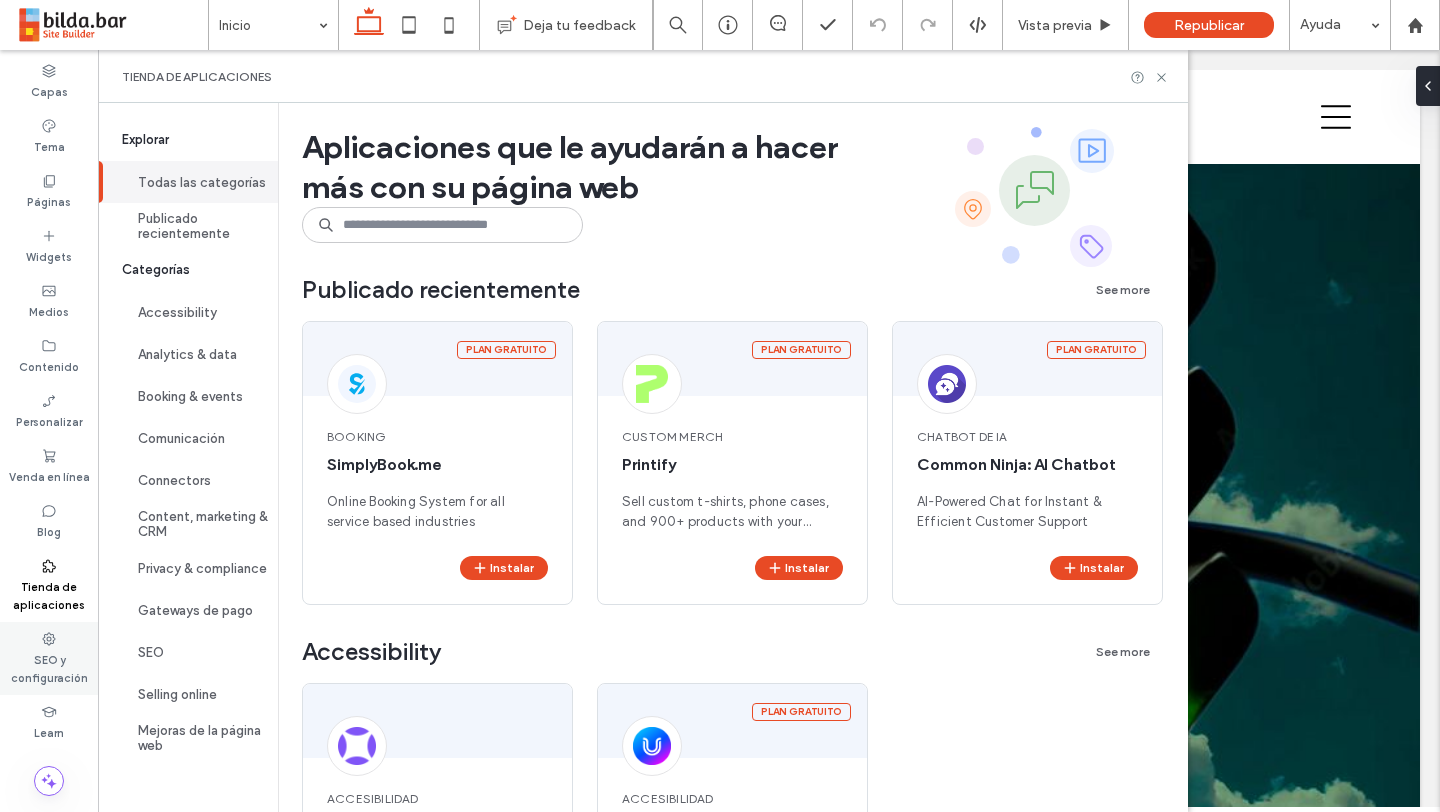 click on "SEO y configuración" at bounding box center (49, 667) 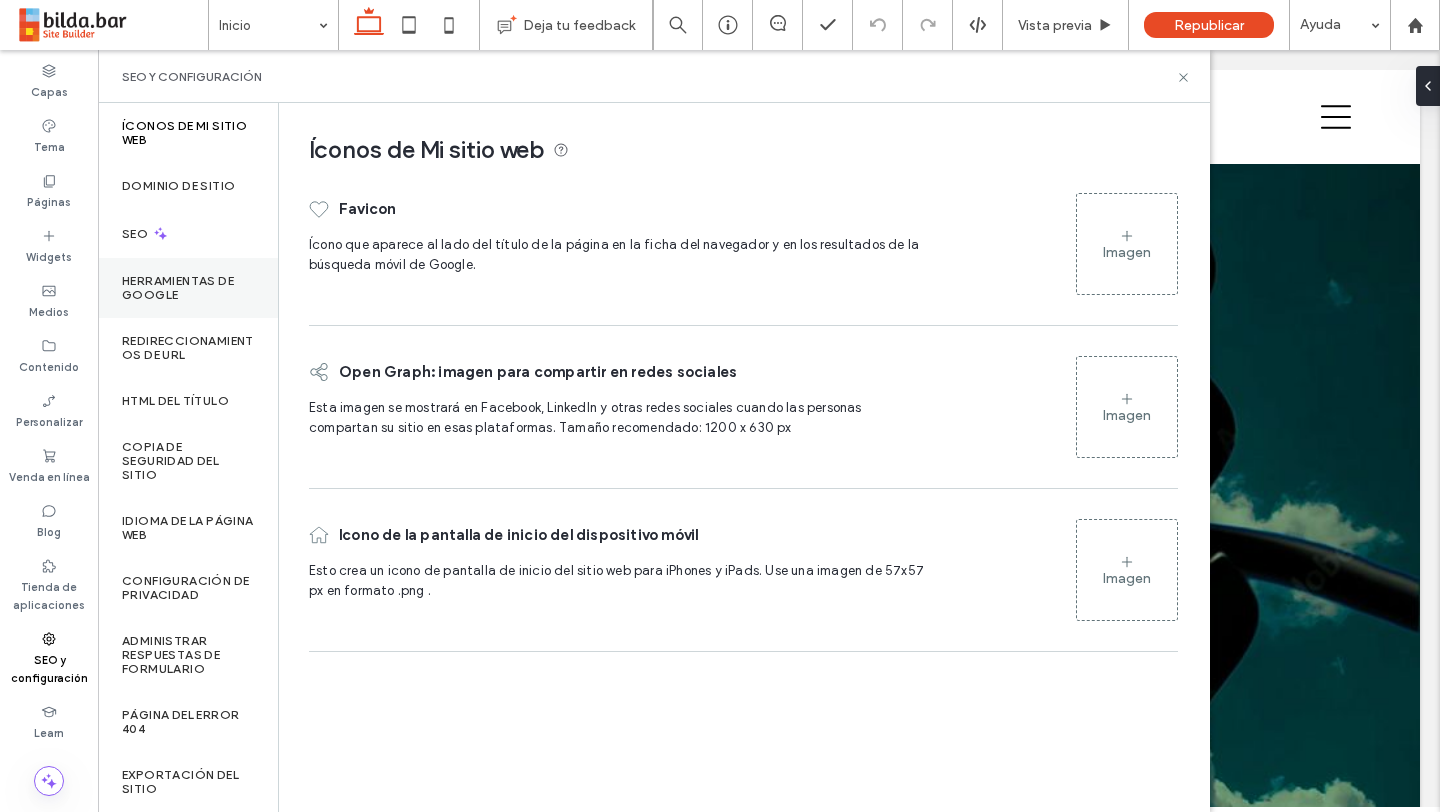 click on "Herramientas de Google" at bounding box center [188, 288] 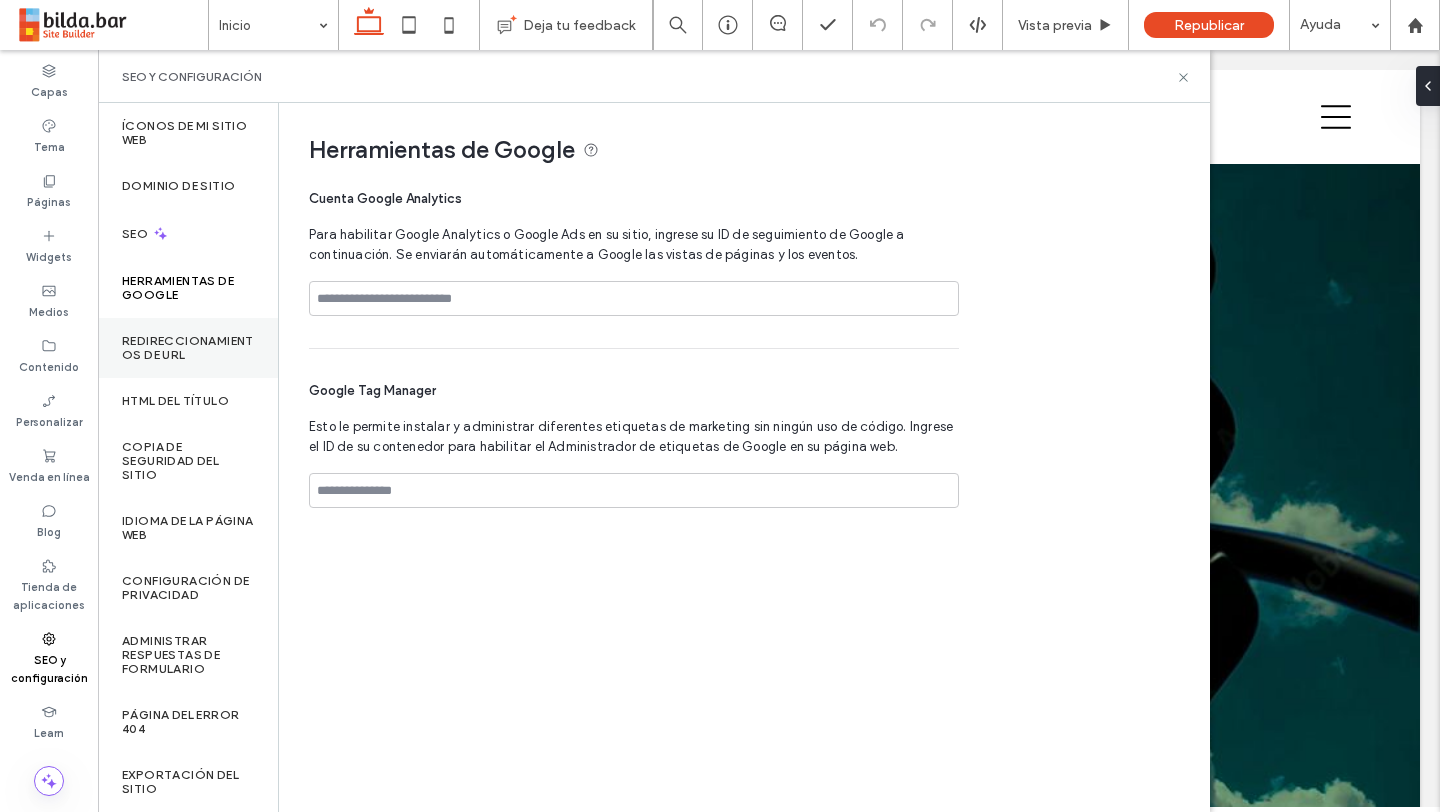 click on "Redireccionamientos de URL" at bounding box center [188, 348] 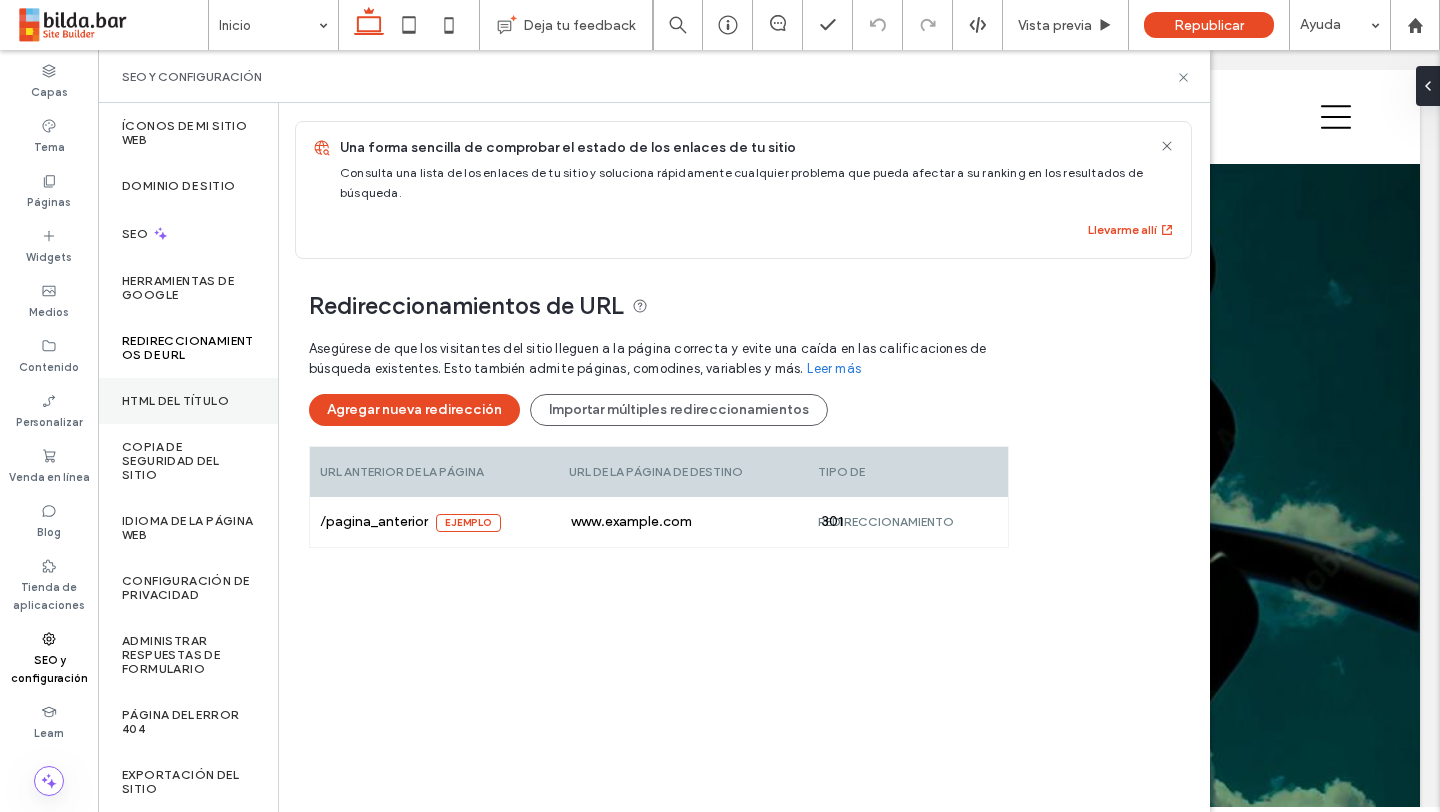 click on "HTML del título" at bounding box center (175, 401) 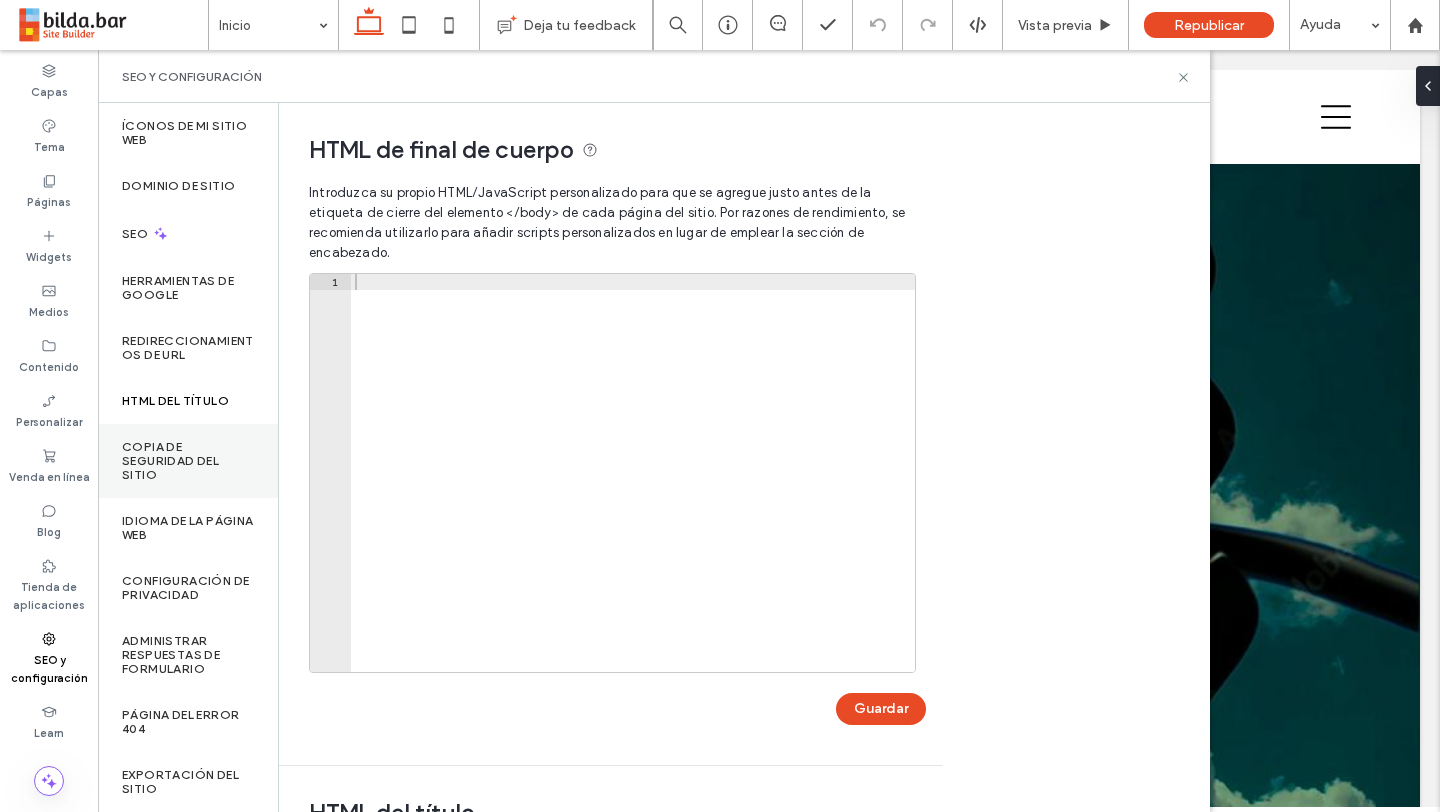 click on "Copia de seguridad del sitio" at bounding box center [188, 461] 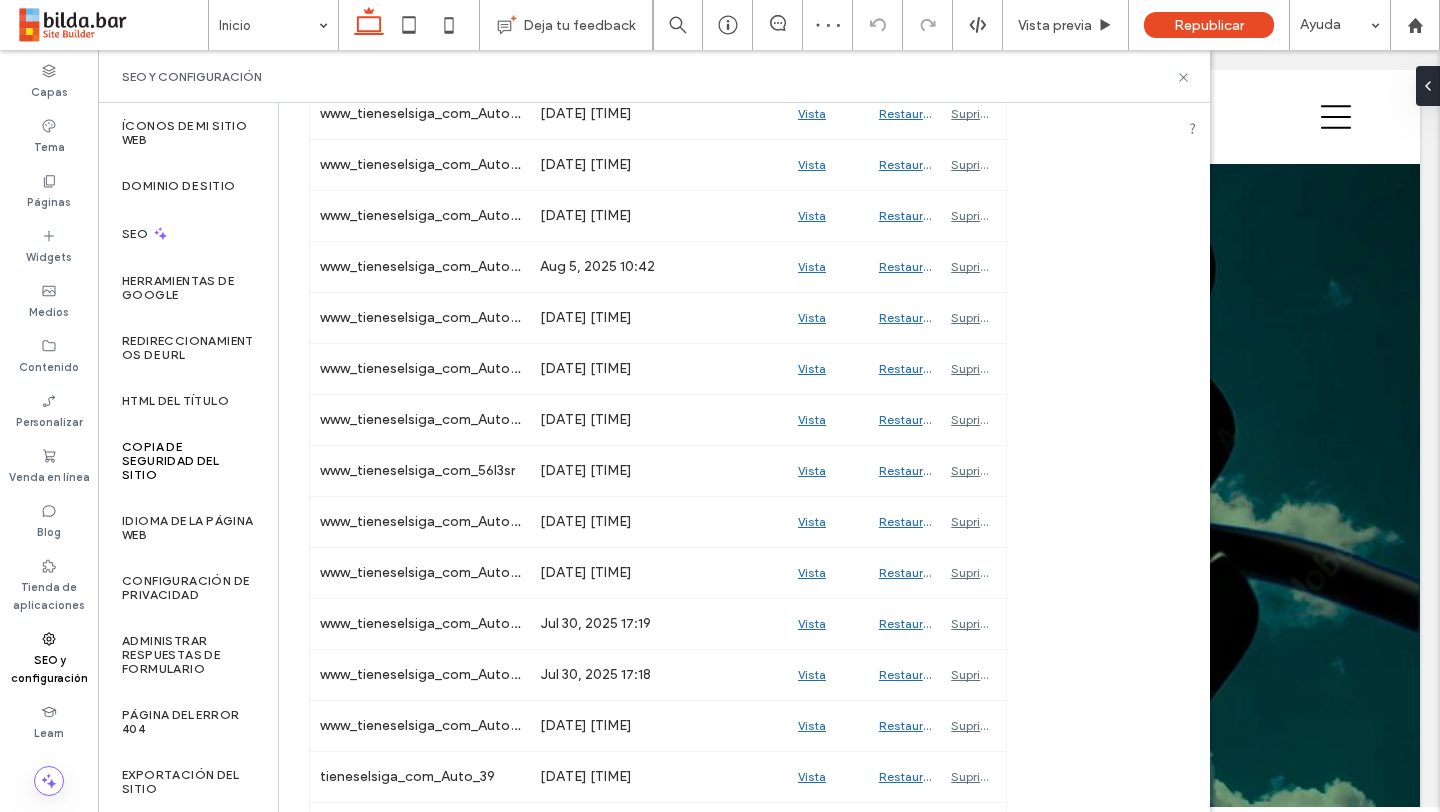 scroll, scrollTop: 0, scrollLeft: 0, axis: both 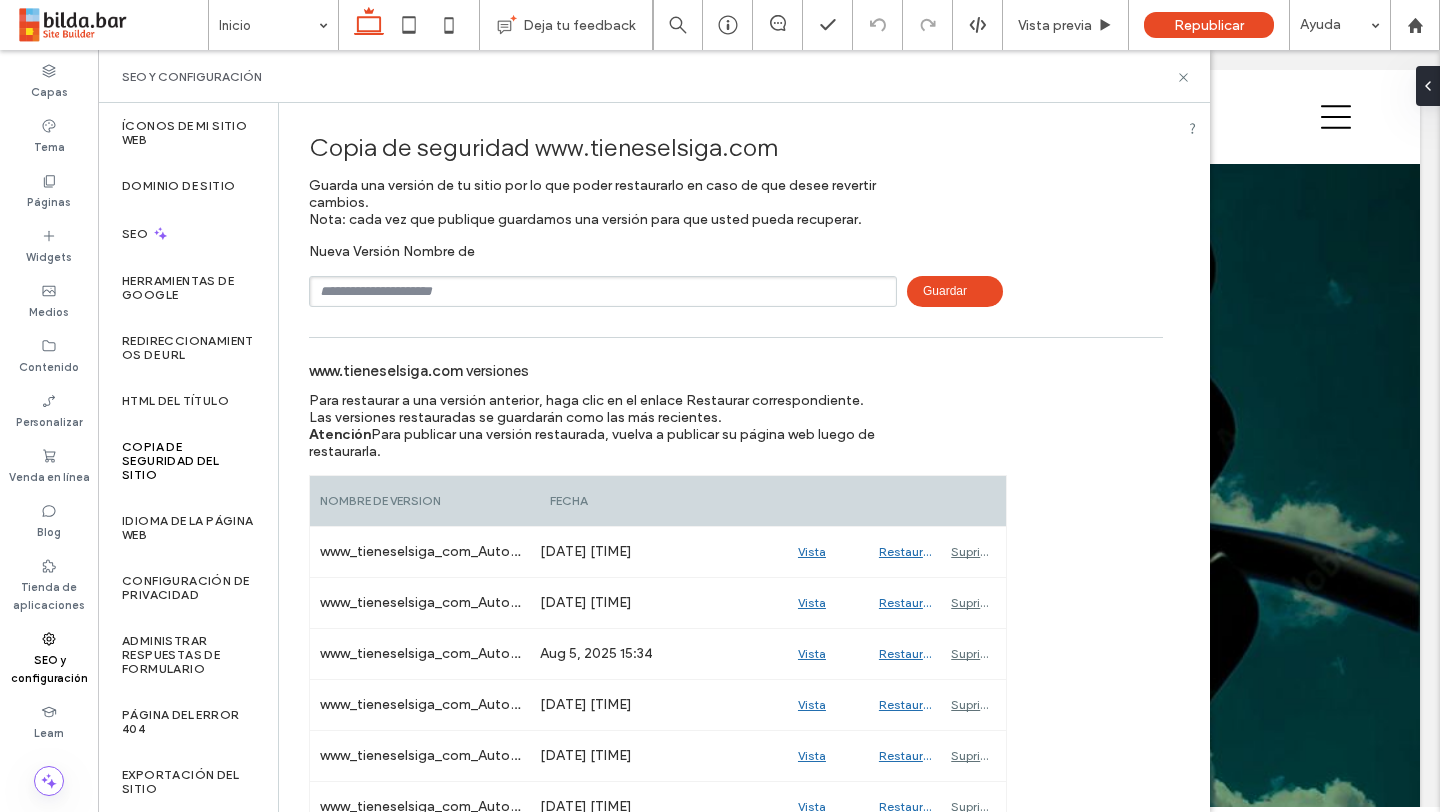 click on "Copia de seguridad del sitio" at bounding box center [188, 461] 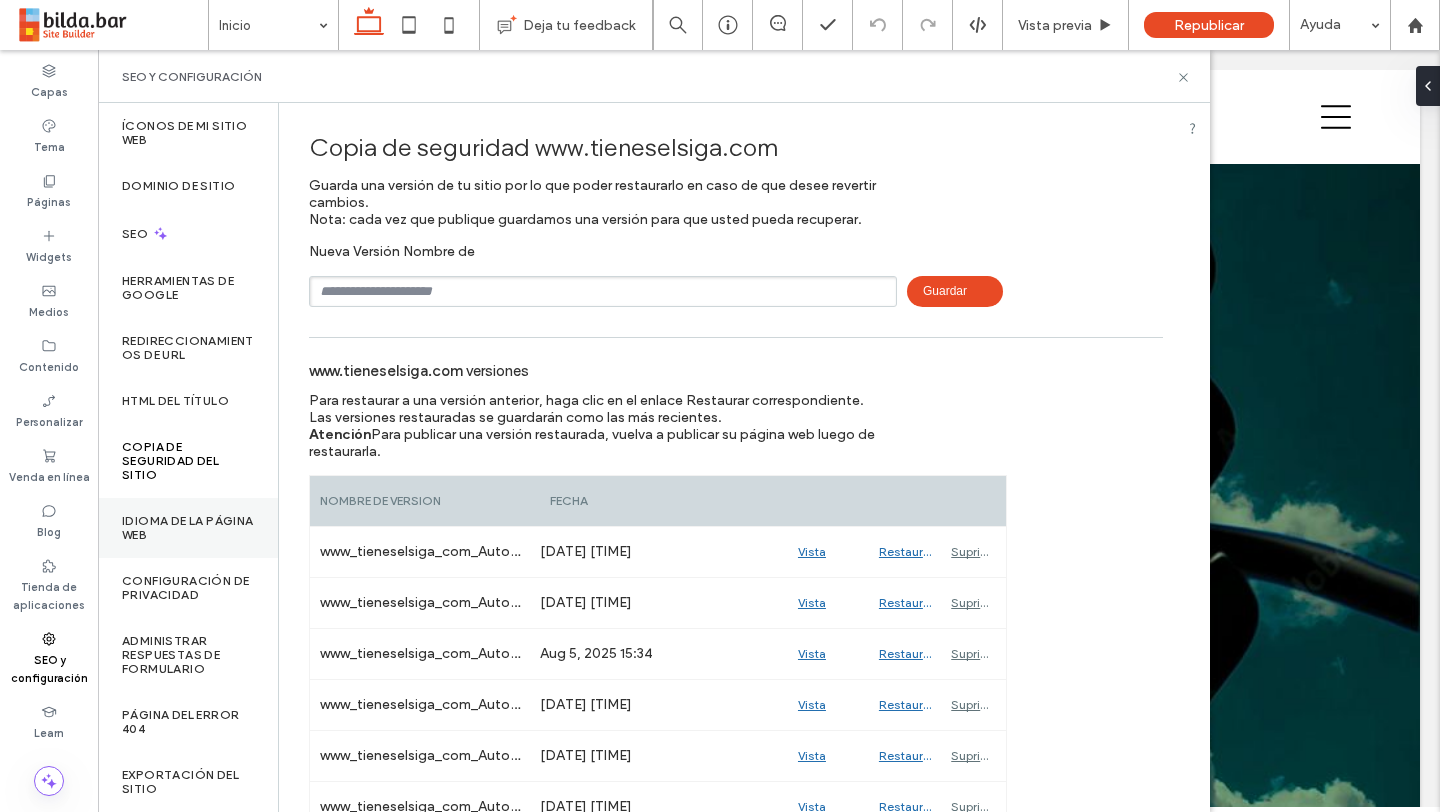 click on "Idioma de la página web" at bounding box center (188, 528) 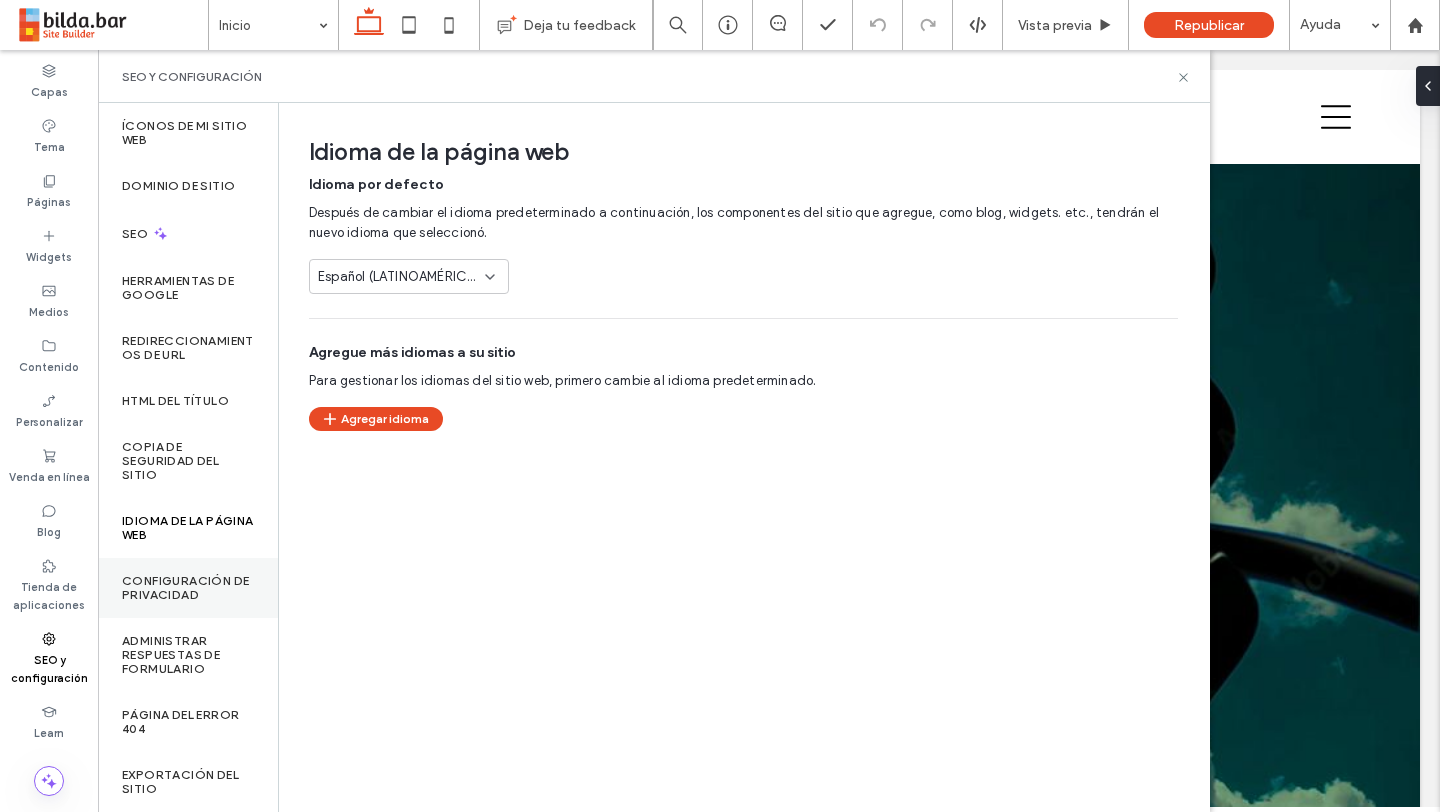 click on "Configuración de privacidad" at bounding box center (188, 588) 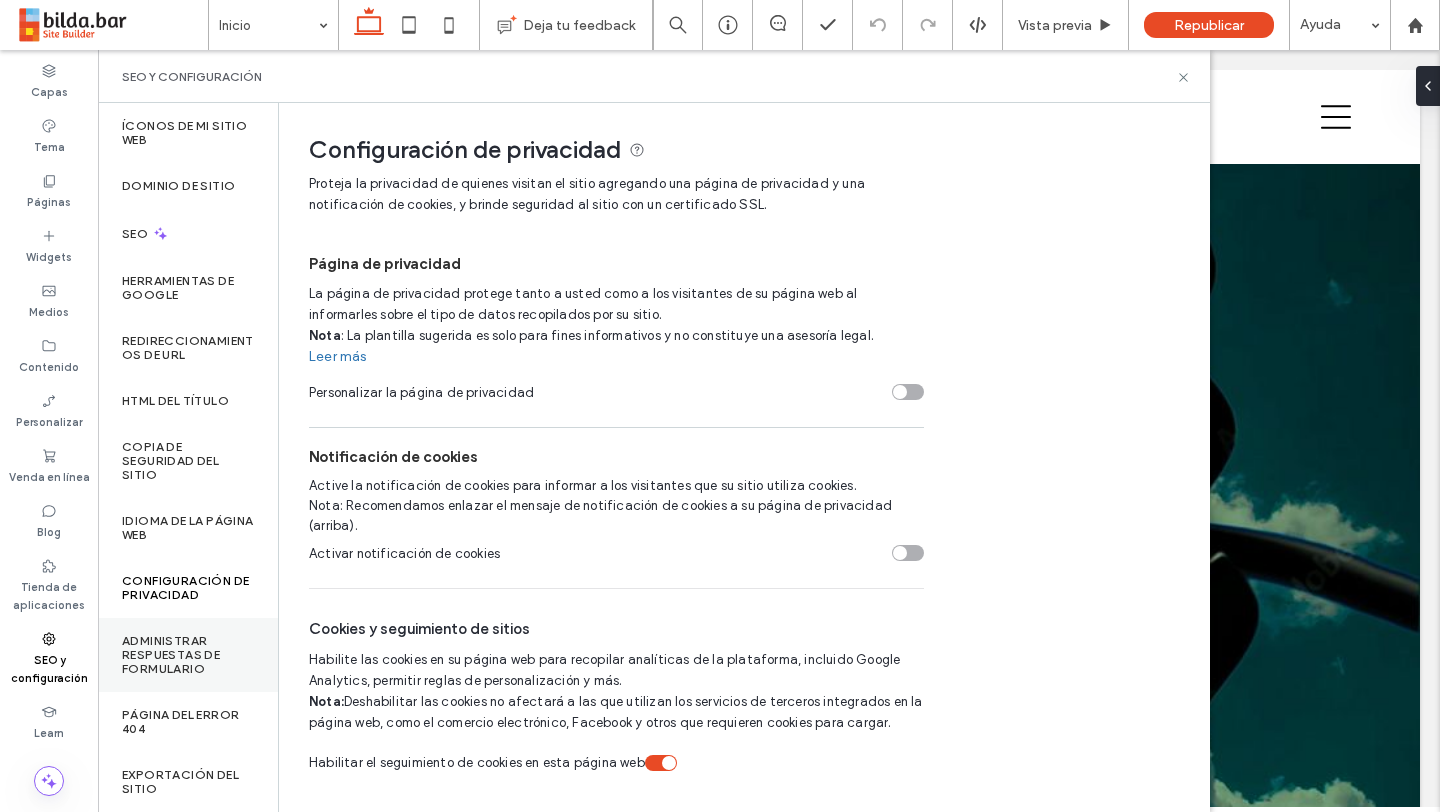 click on "Administrar respuestas de formulario" at bounding box center [188, 655] 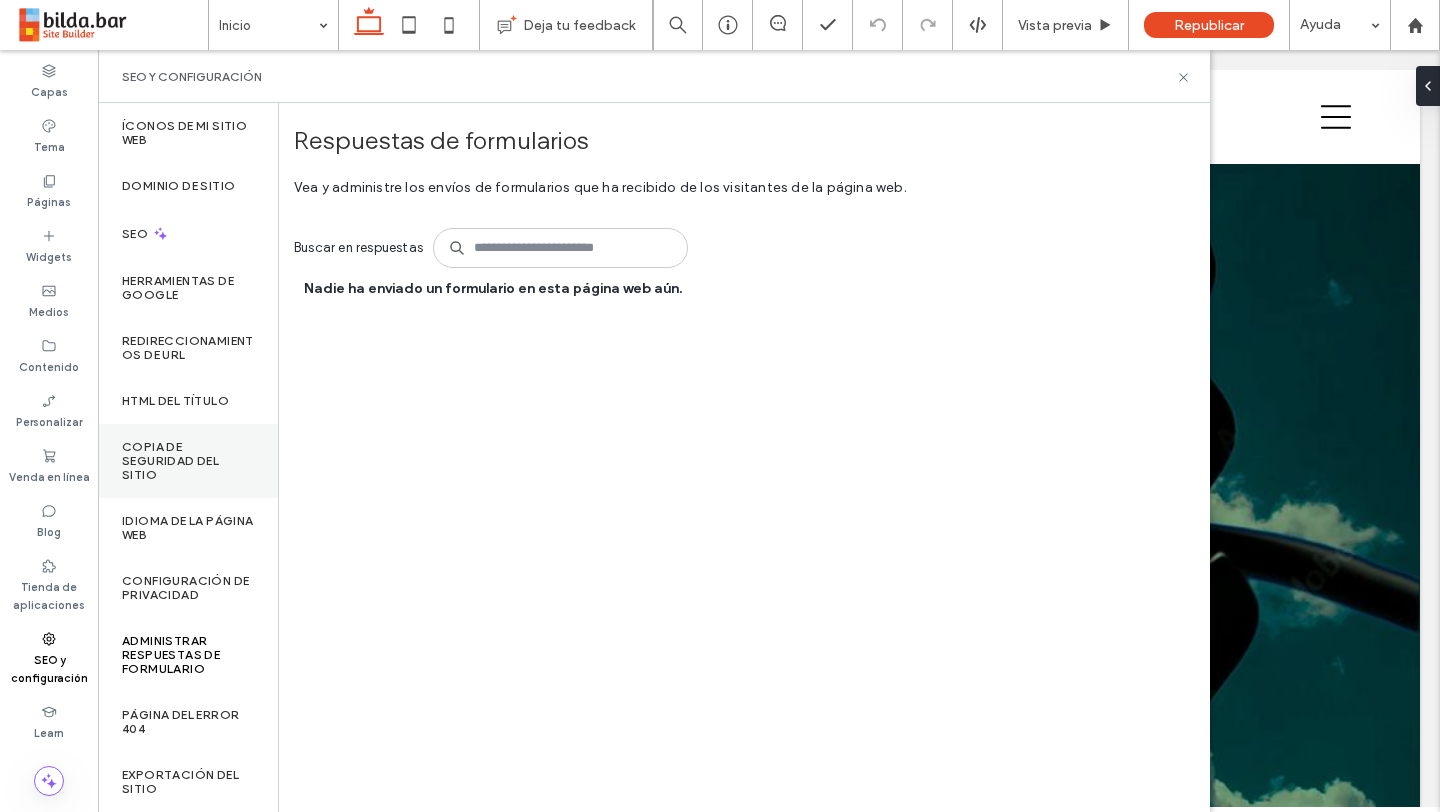 click on "Copia de seguridad del sitio" at bounding box center (188, 461) 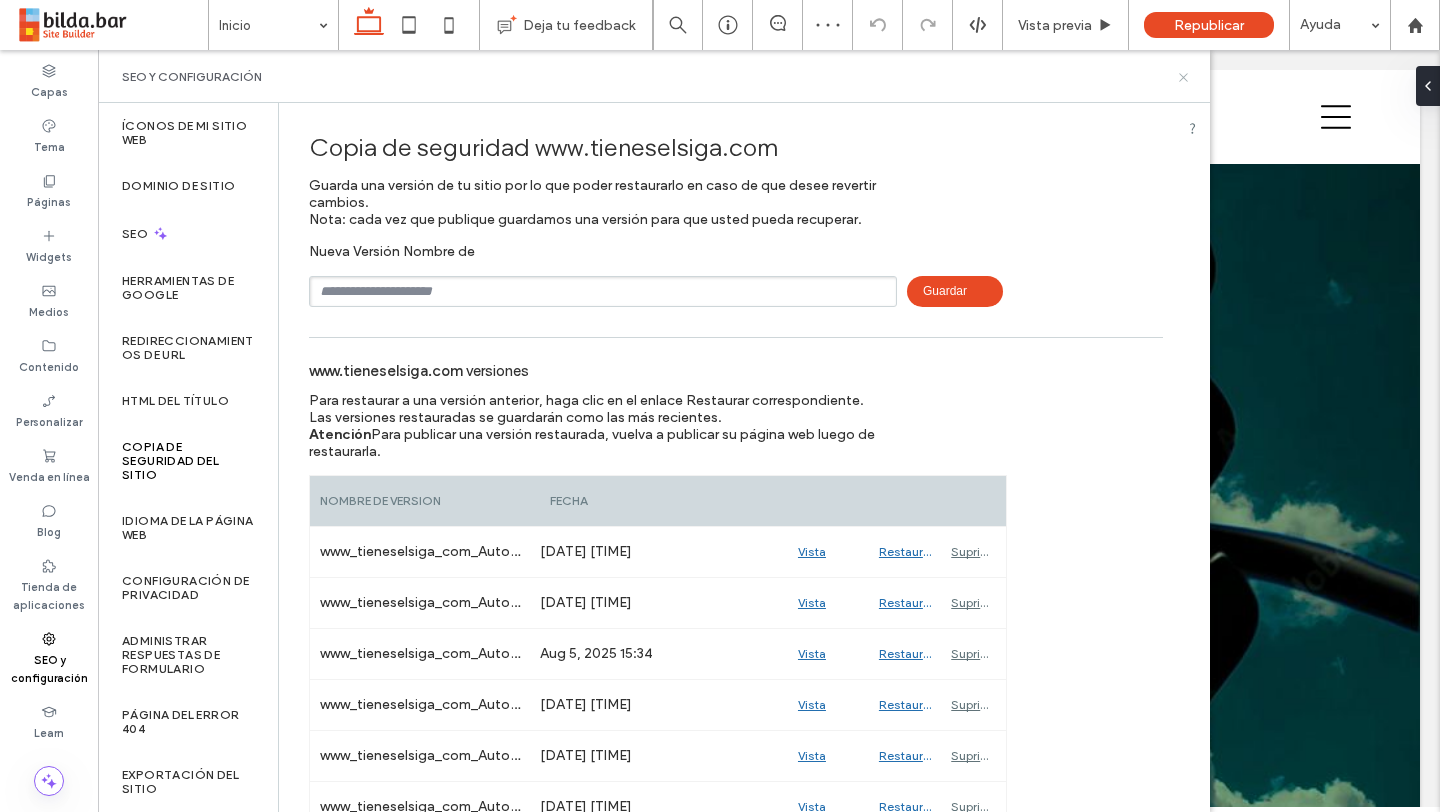 click 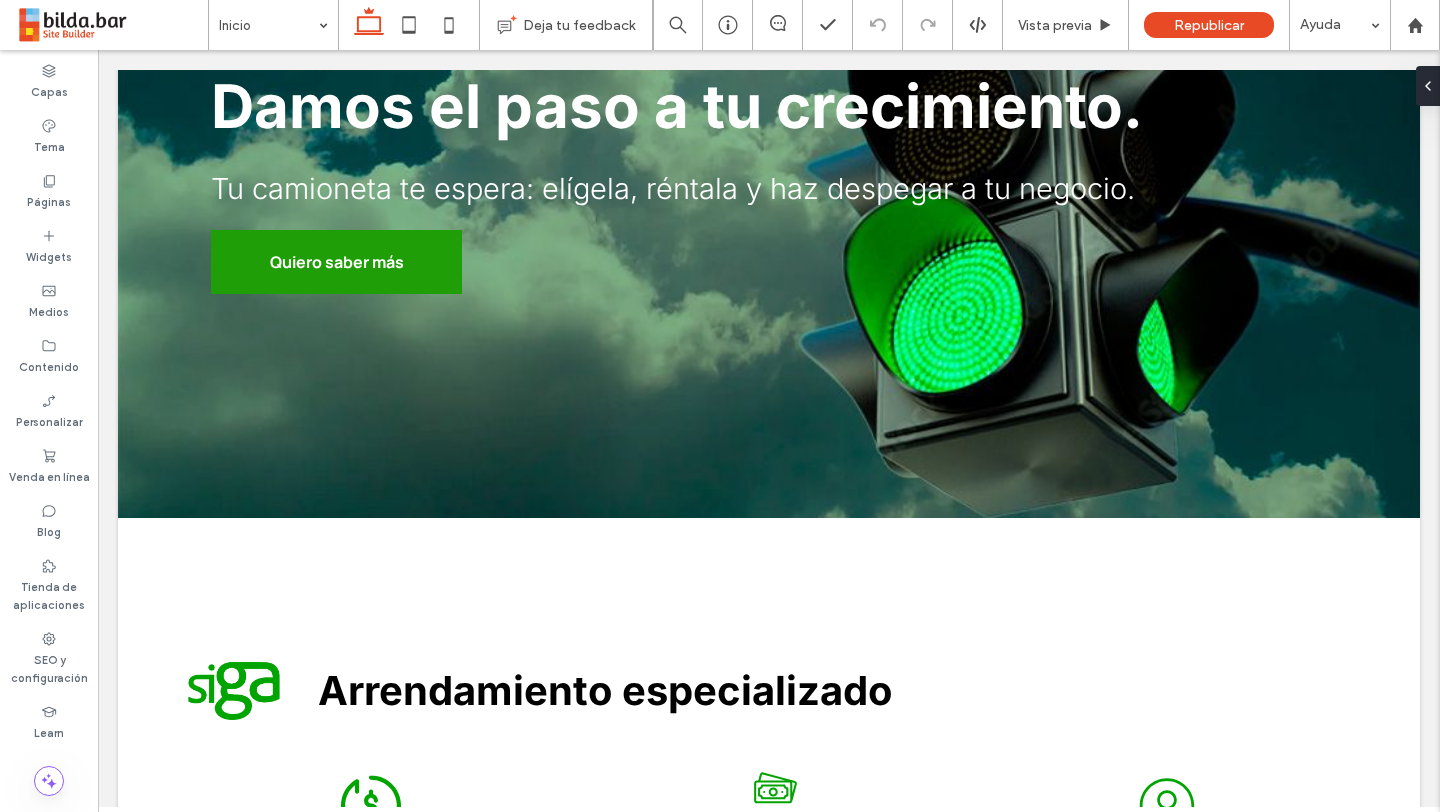 scroll, scrollTop: 0, scrollLeft: 0, axis: both 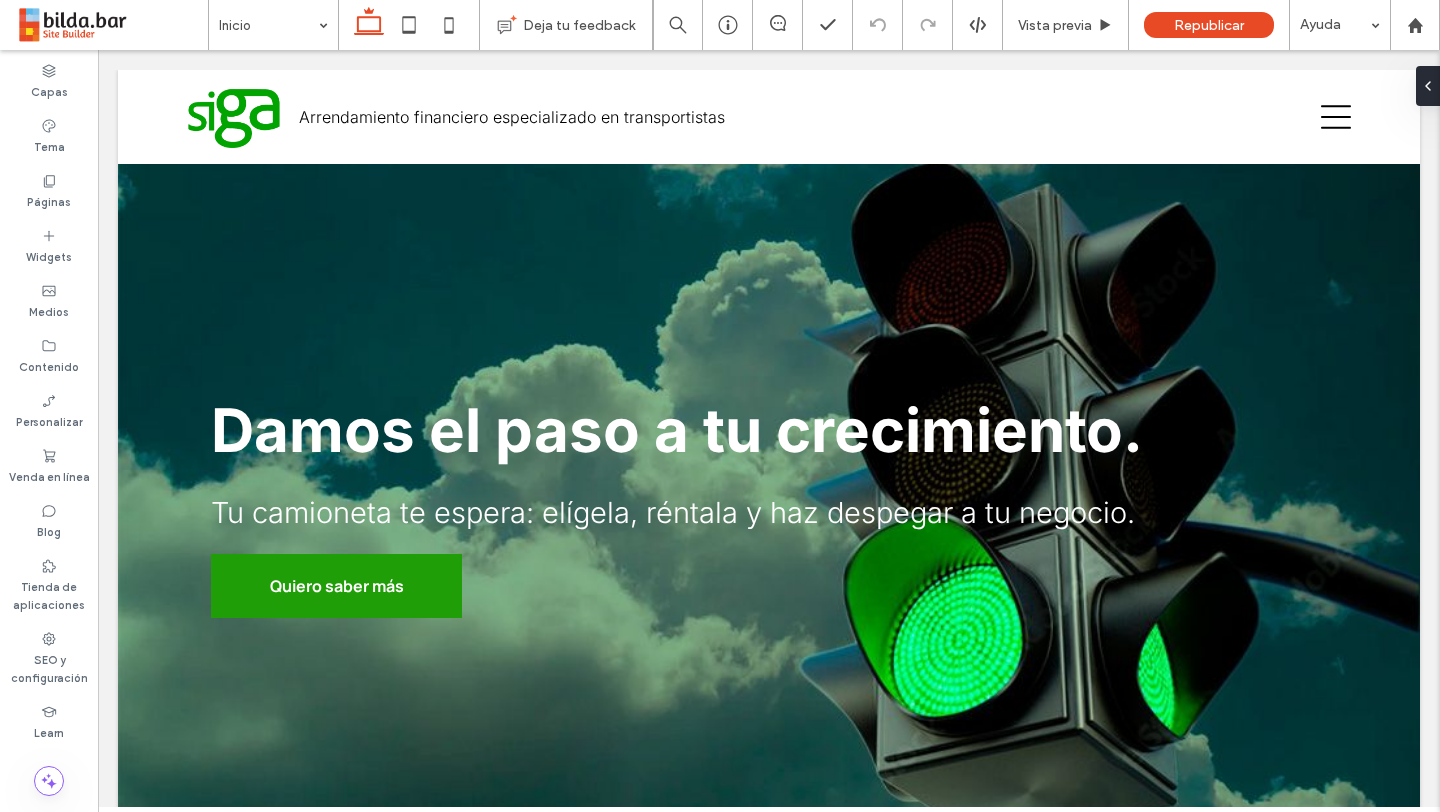 click on "Arrendamiento financiero especializado en transportistas
Sección
Encabezado avanzado
Sección
Inicio
Contáctanos
Póngase en contacto
[PHONE]
[EMAIL]
Sección
Menu
Damos el paso a tu crecimiento.
Tu camioneta te espera: elígela, réntala y haz despegar a tu negocio.
Quiero saber más
Sección + Añadir sección
Sección
Arrendamiento especializado
Sección + Añadir sección" at bounding box center (769, 2497) 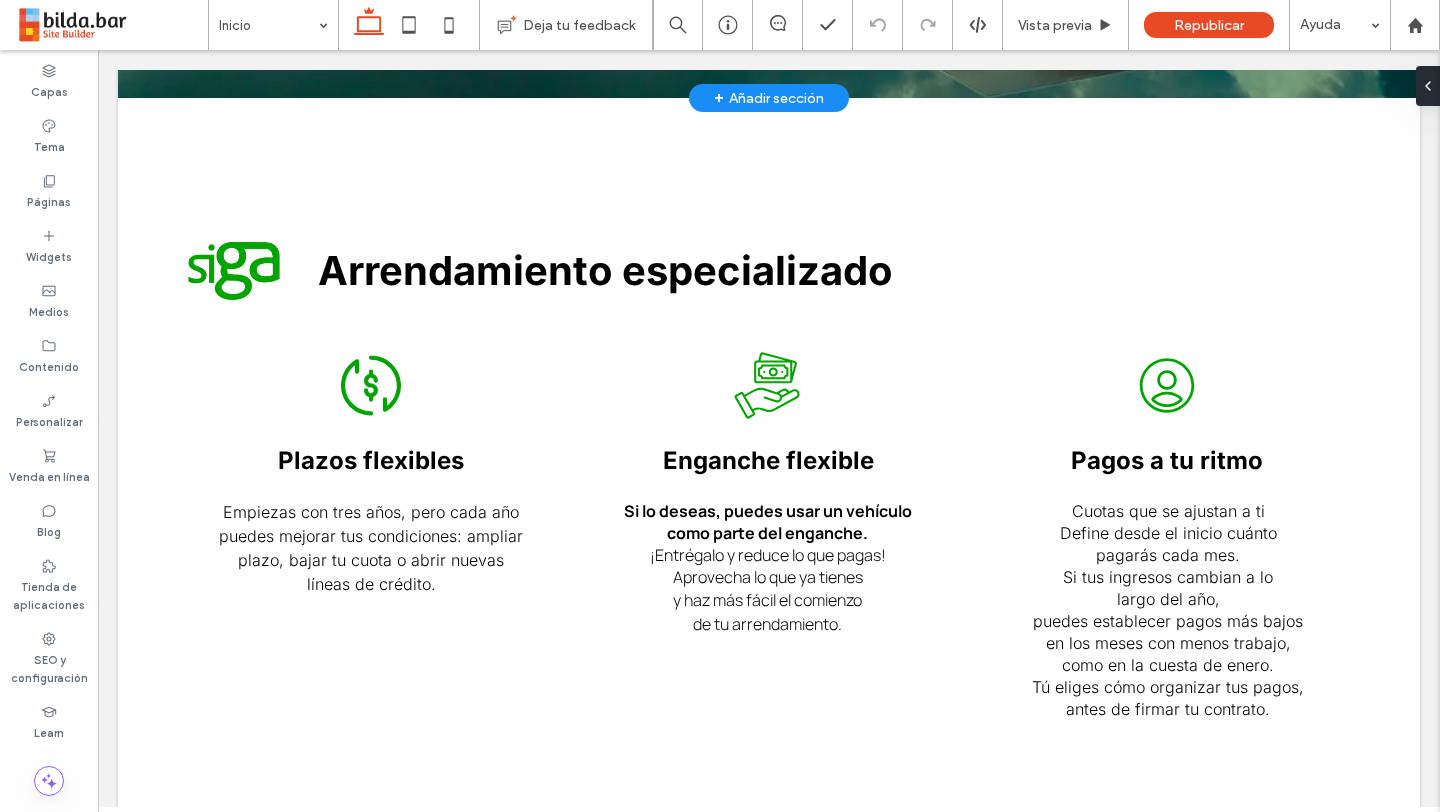 scroll, scrollTop: 0, scrollLeft: 0, axis: both 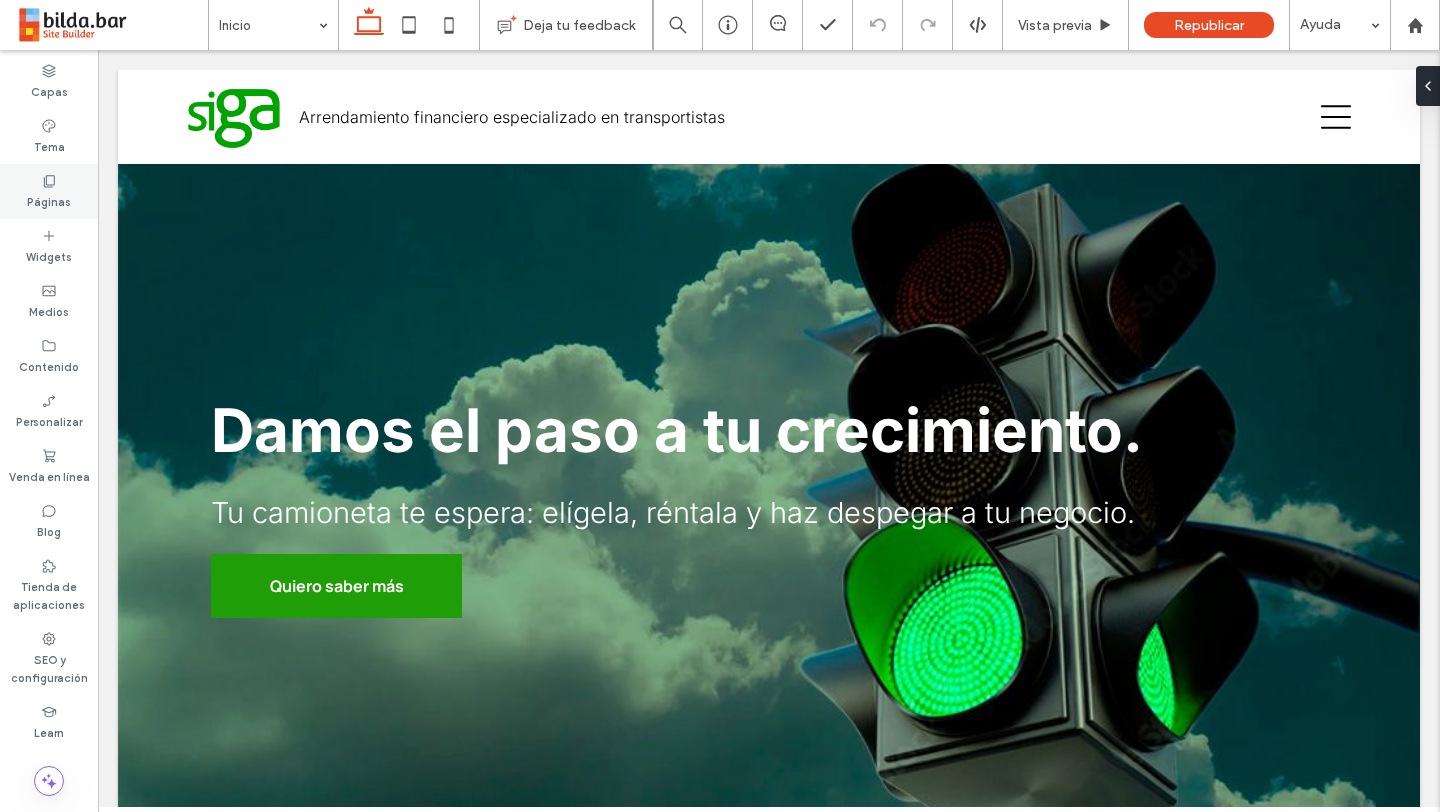 click on "Páginas" at bounding box center [49, 200] 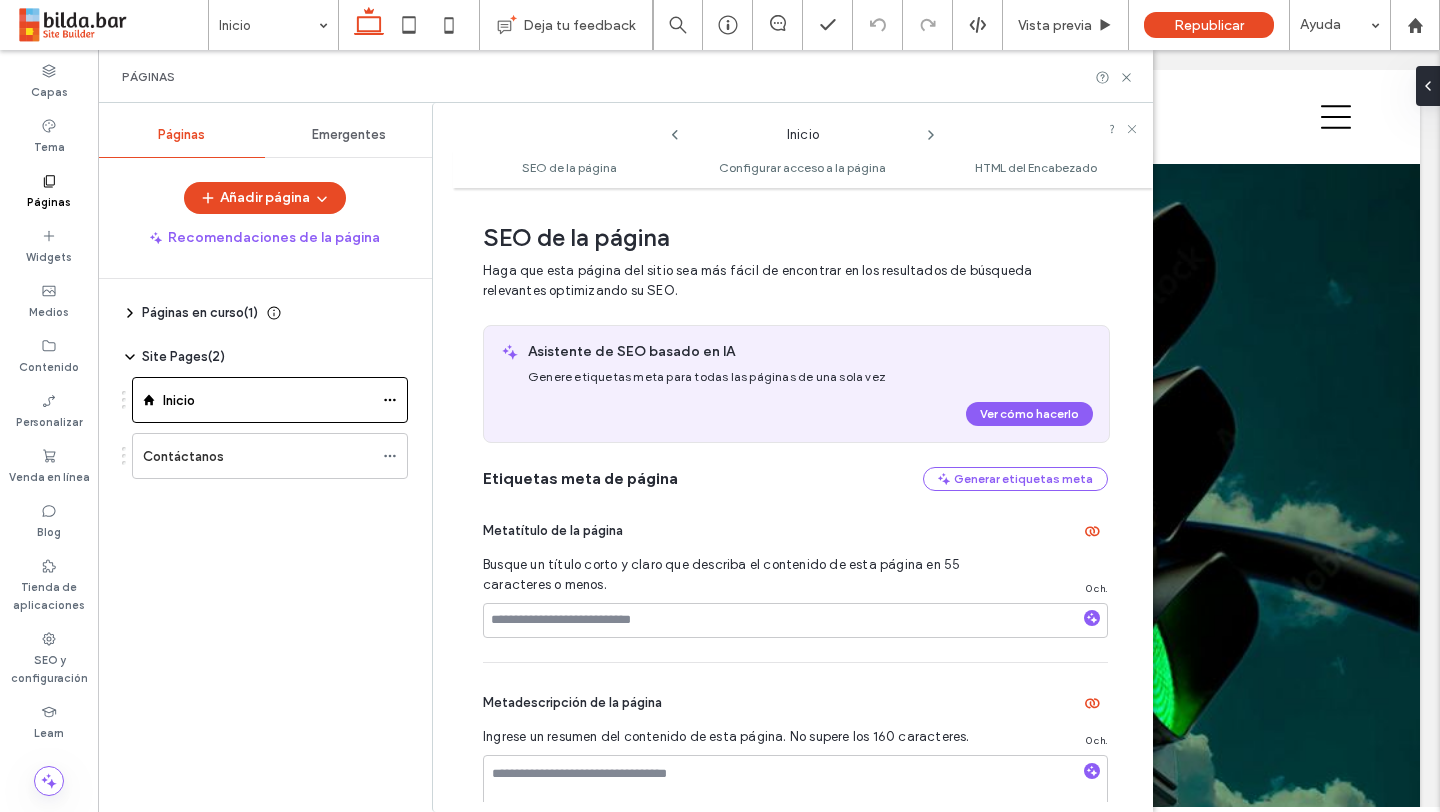 scroll, scrollTop: 10, scrollLeft: 0, axis: vertical 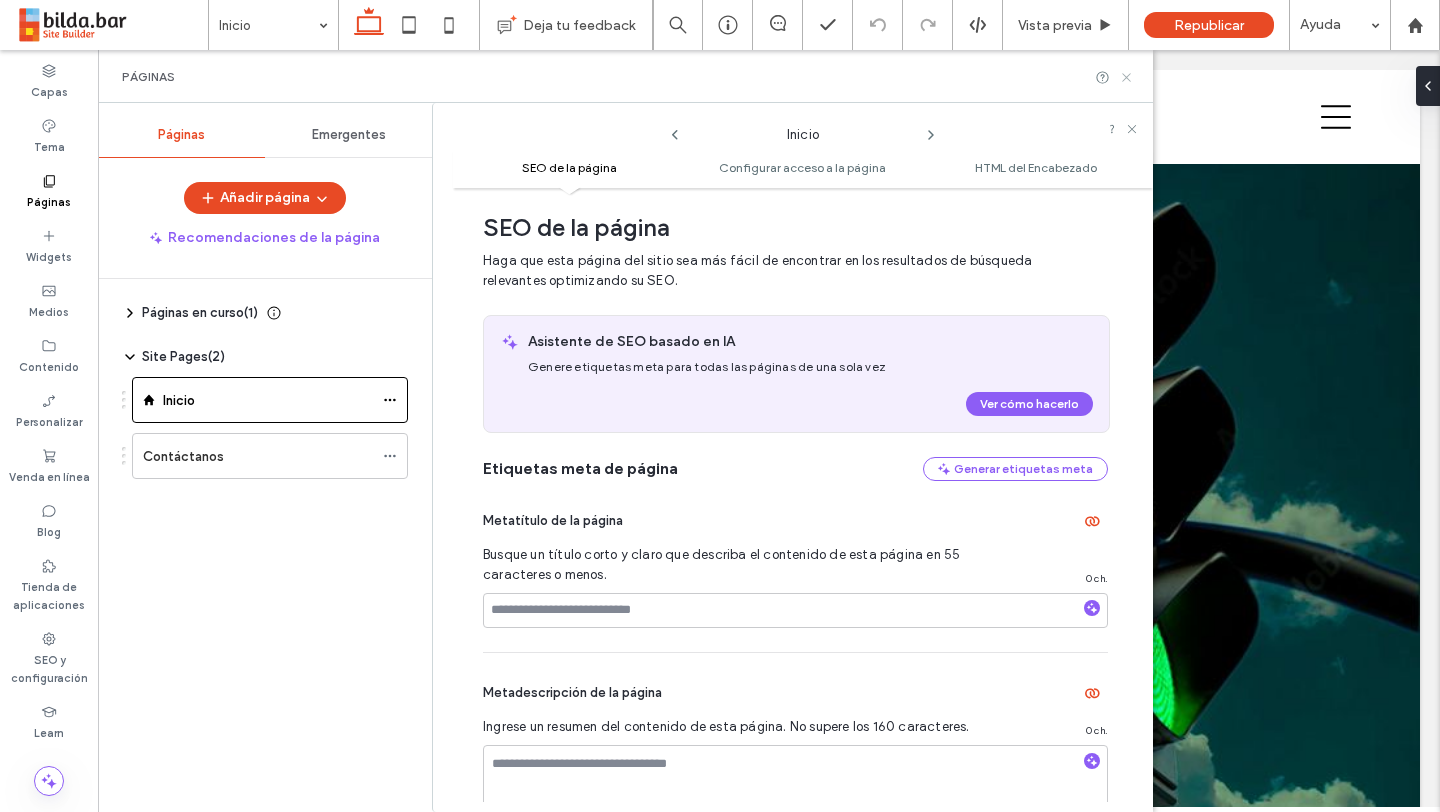 click 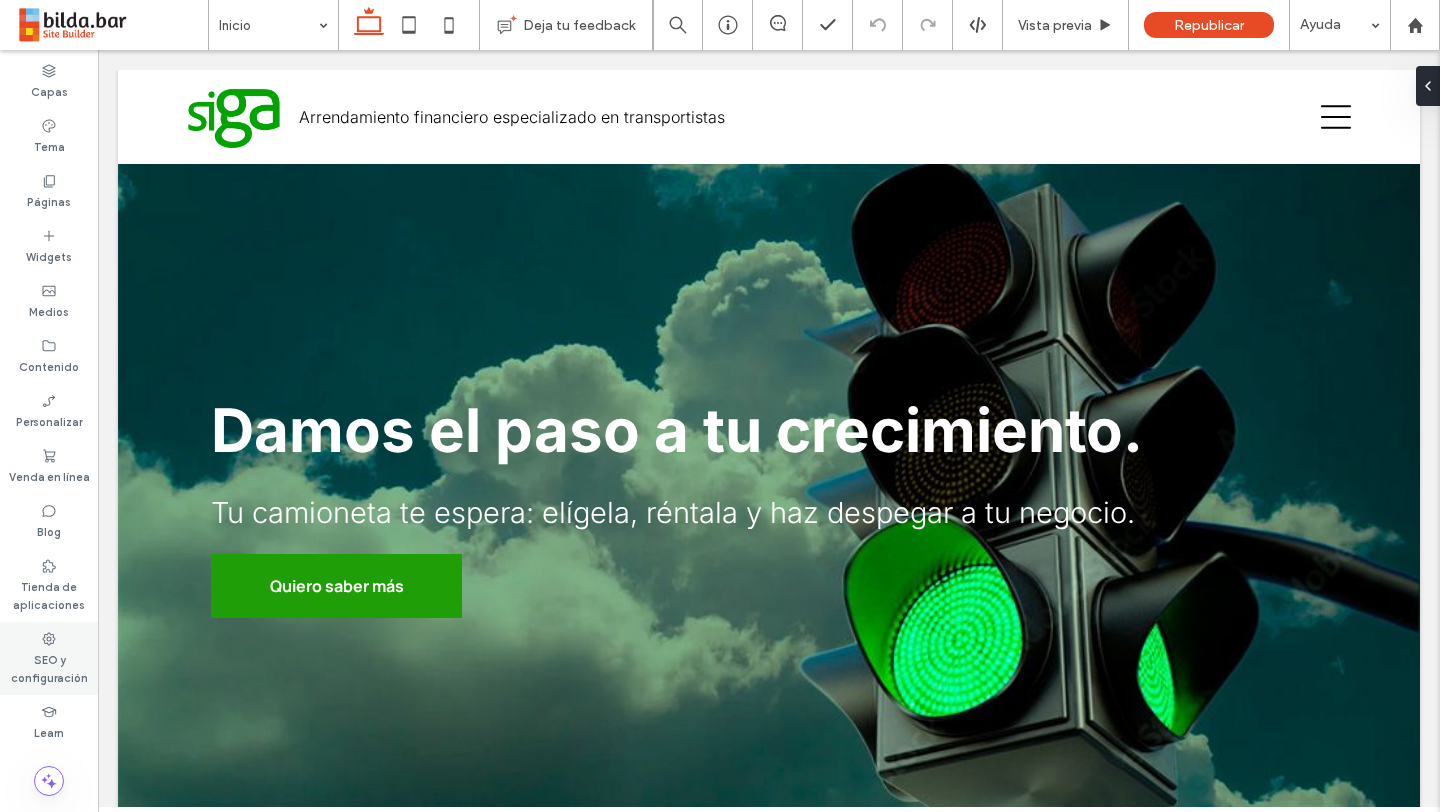 click on "SEO y configuración" at bounding box center (49, 667) 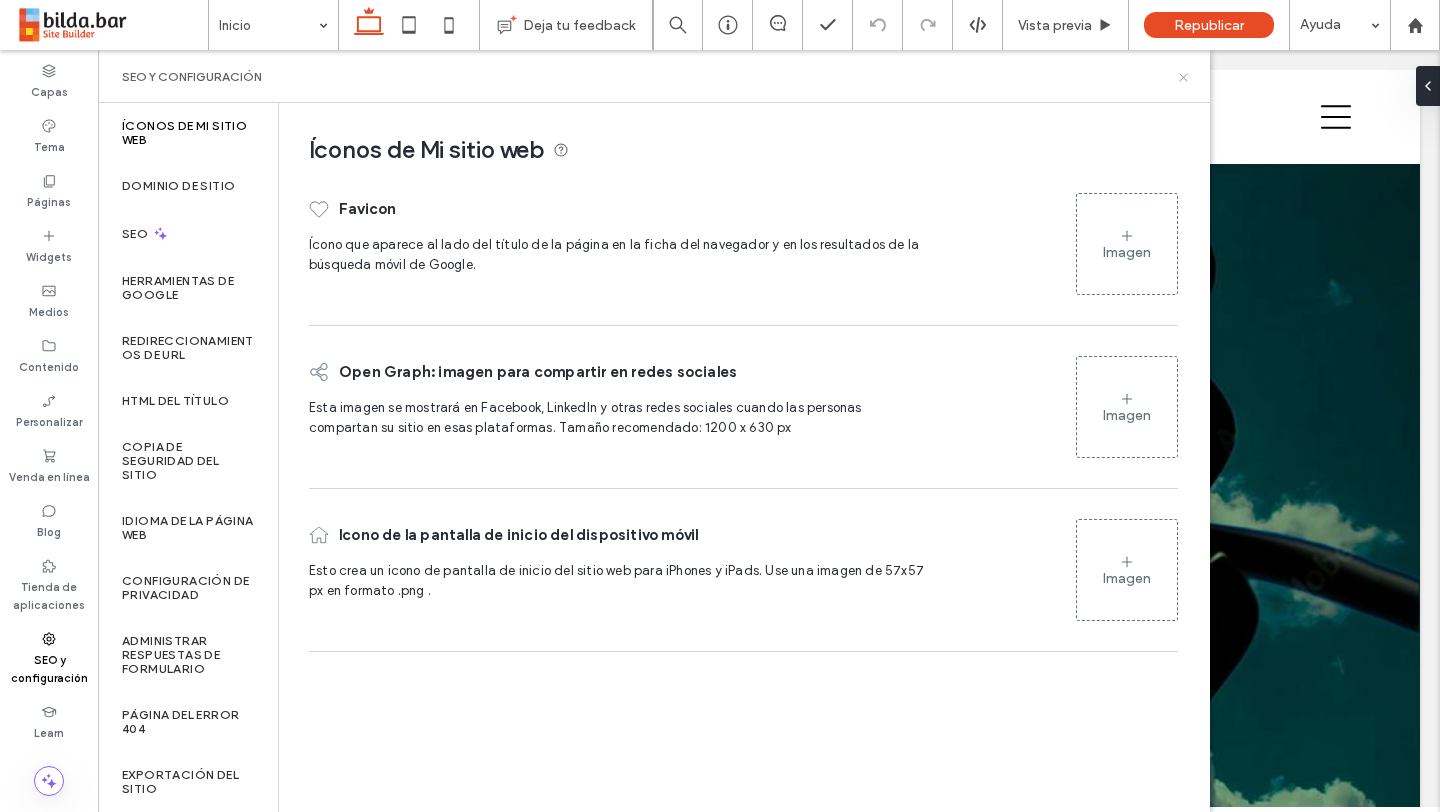 click 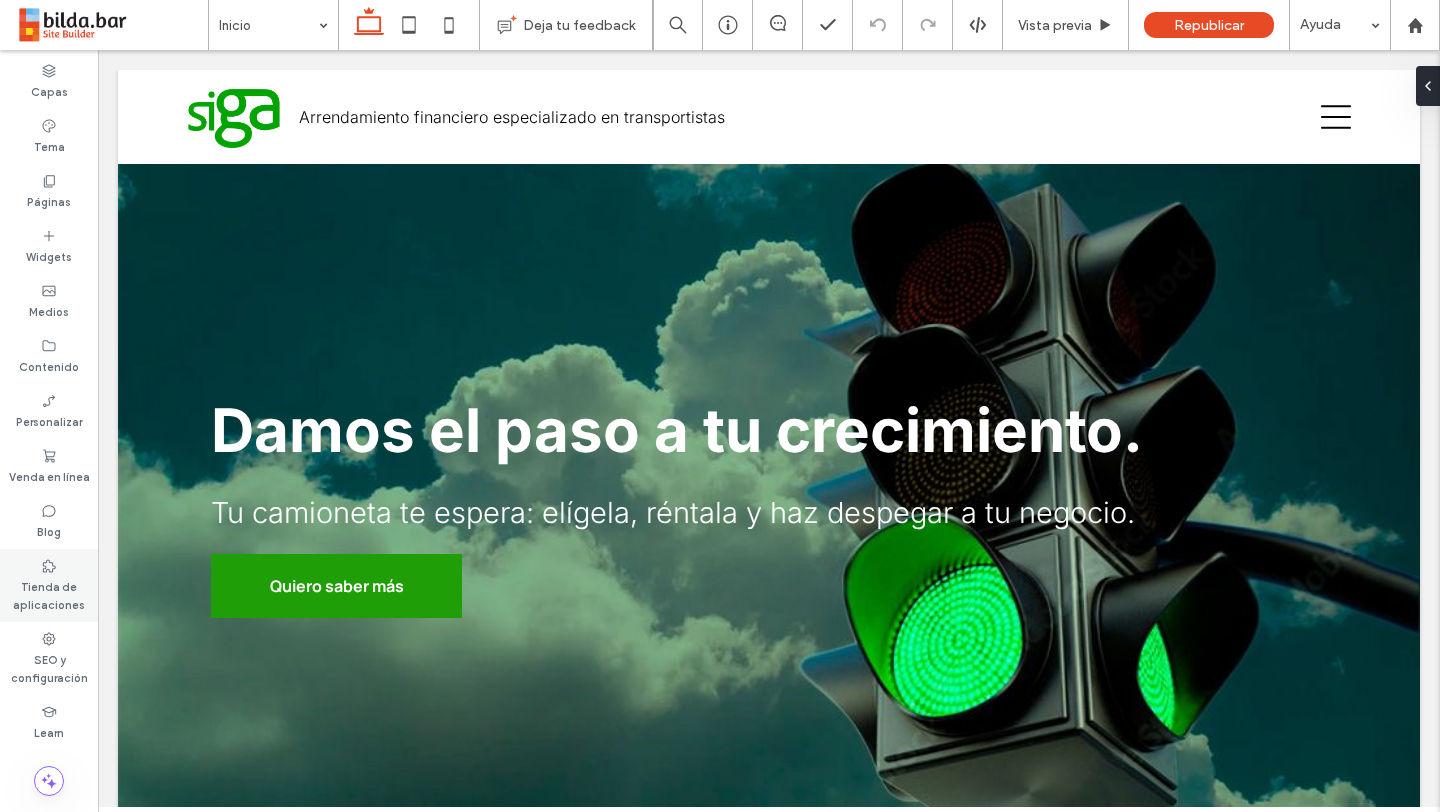 click on "Tienda de aplicaciones" at bounding box center [49, 594] 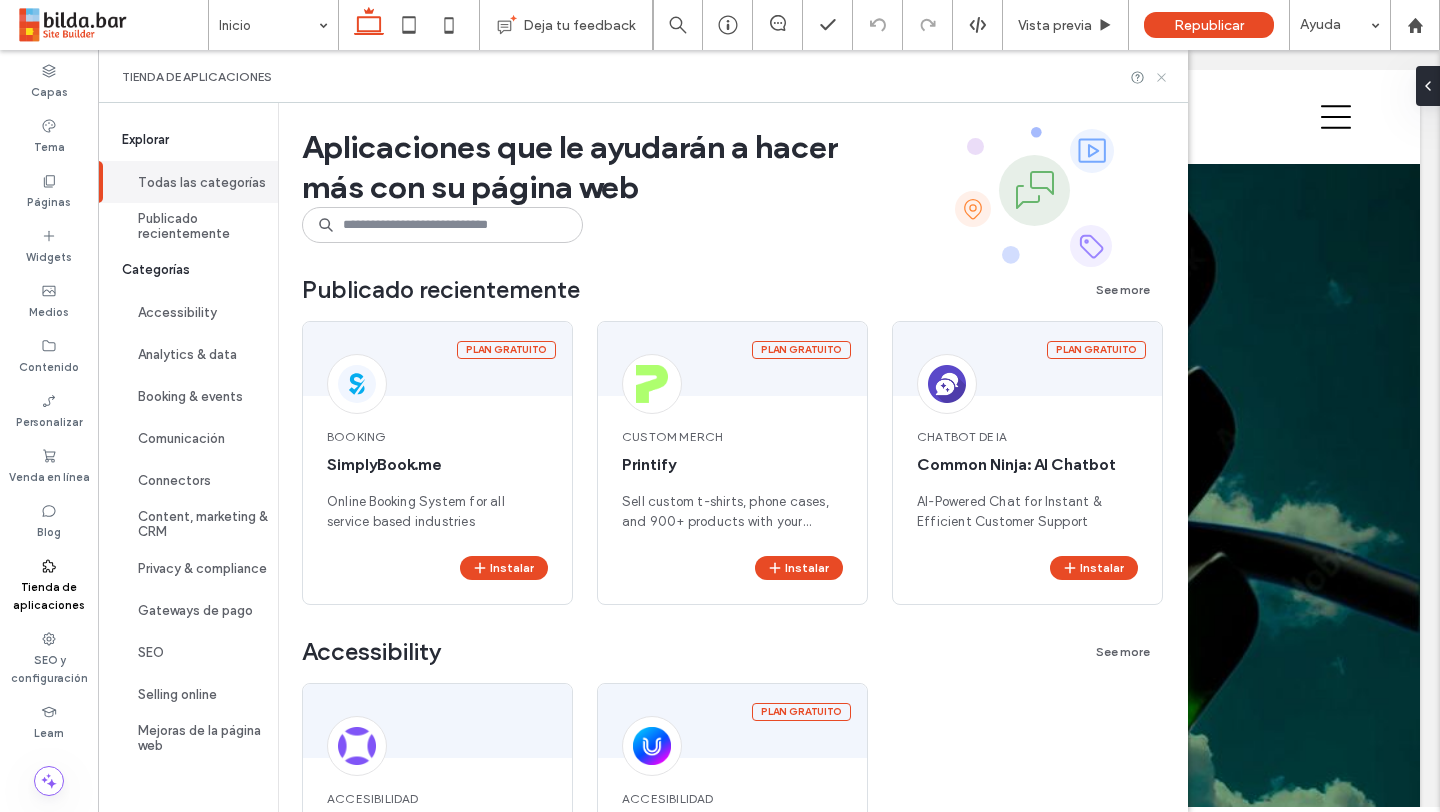 click 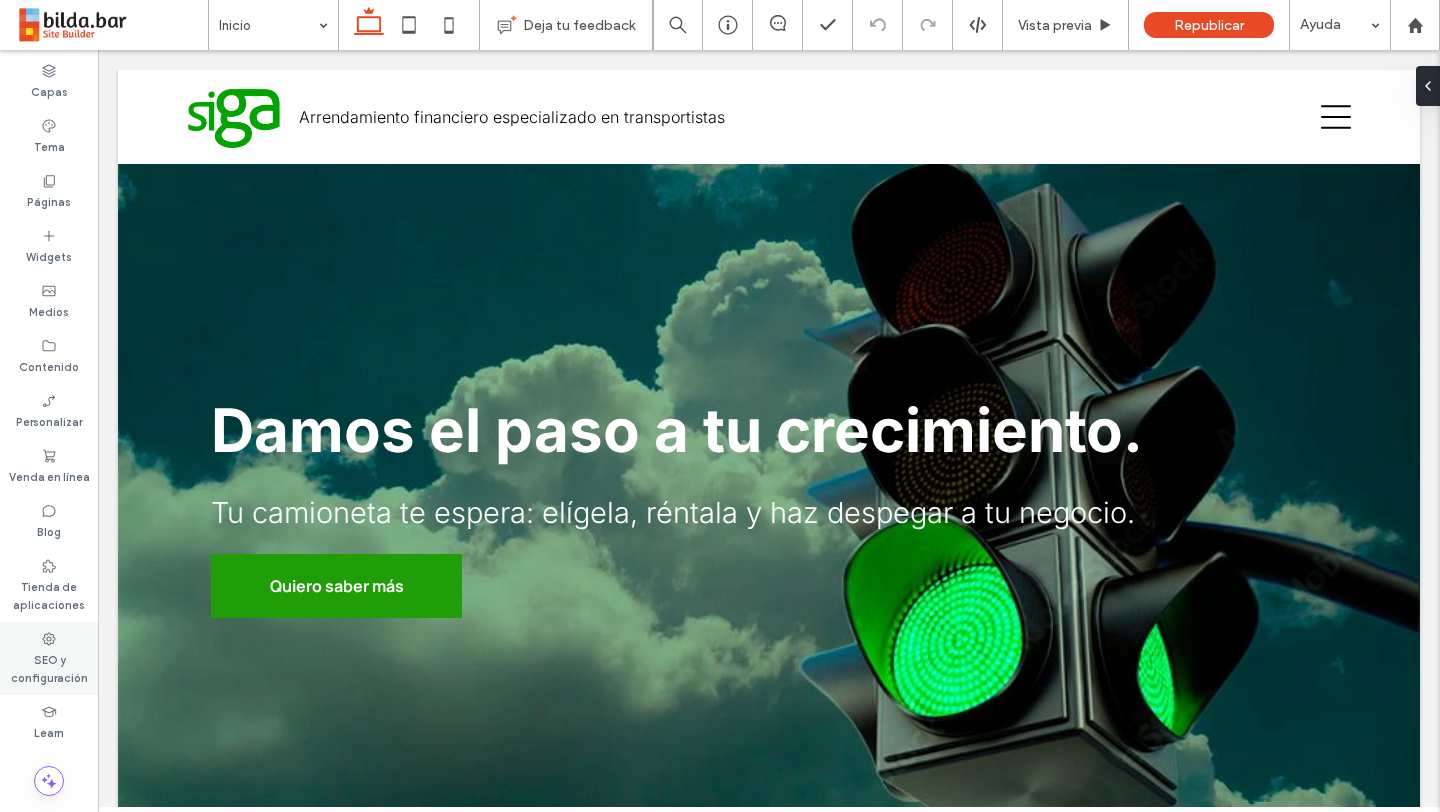 click 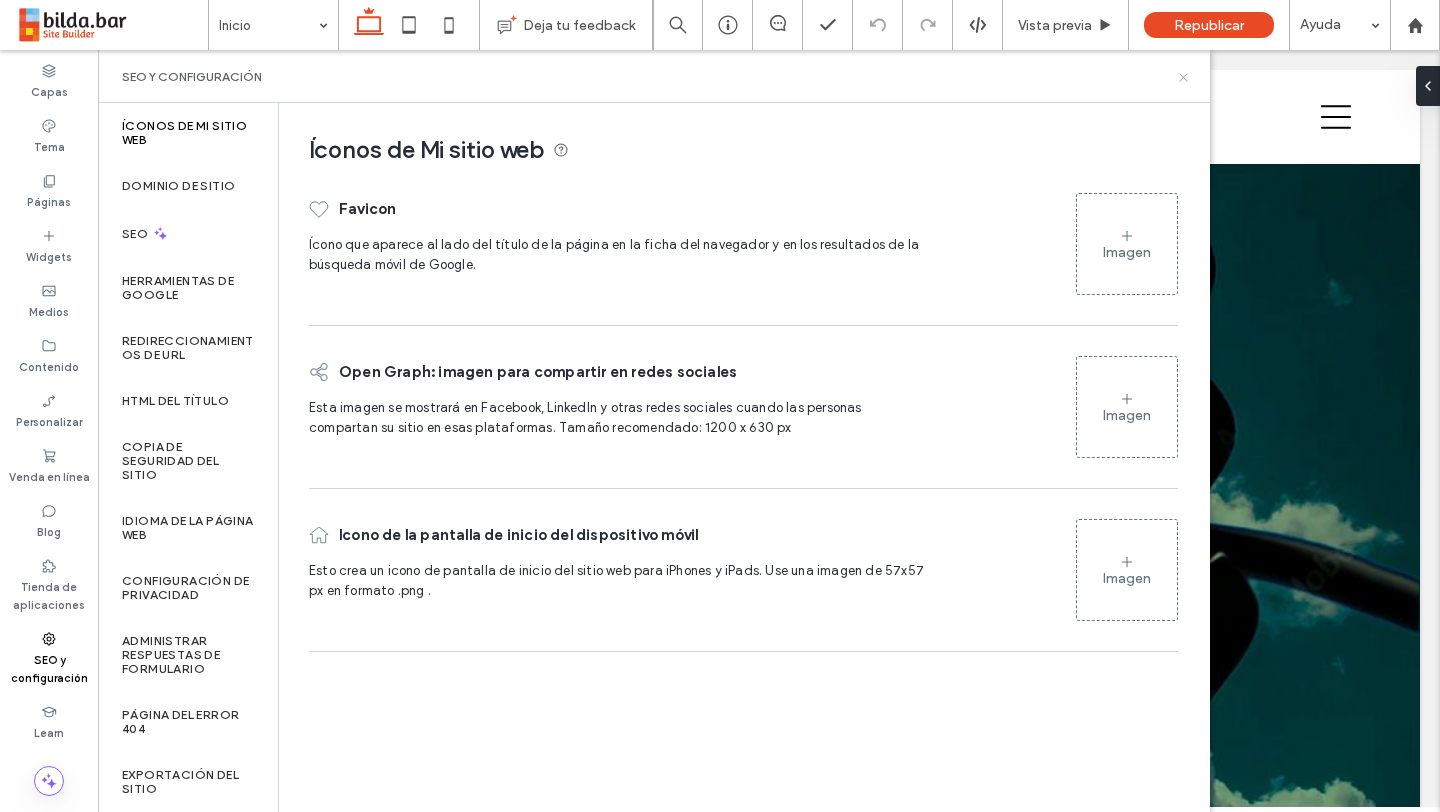 click 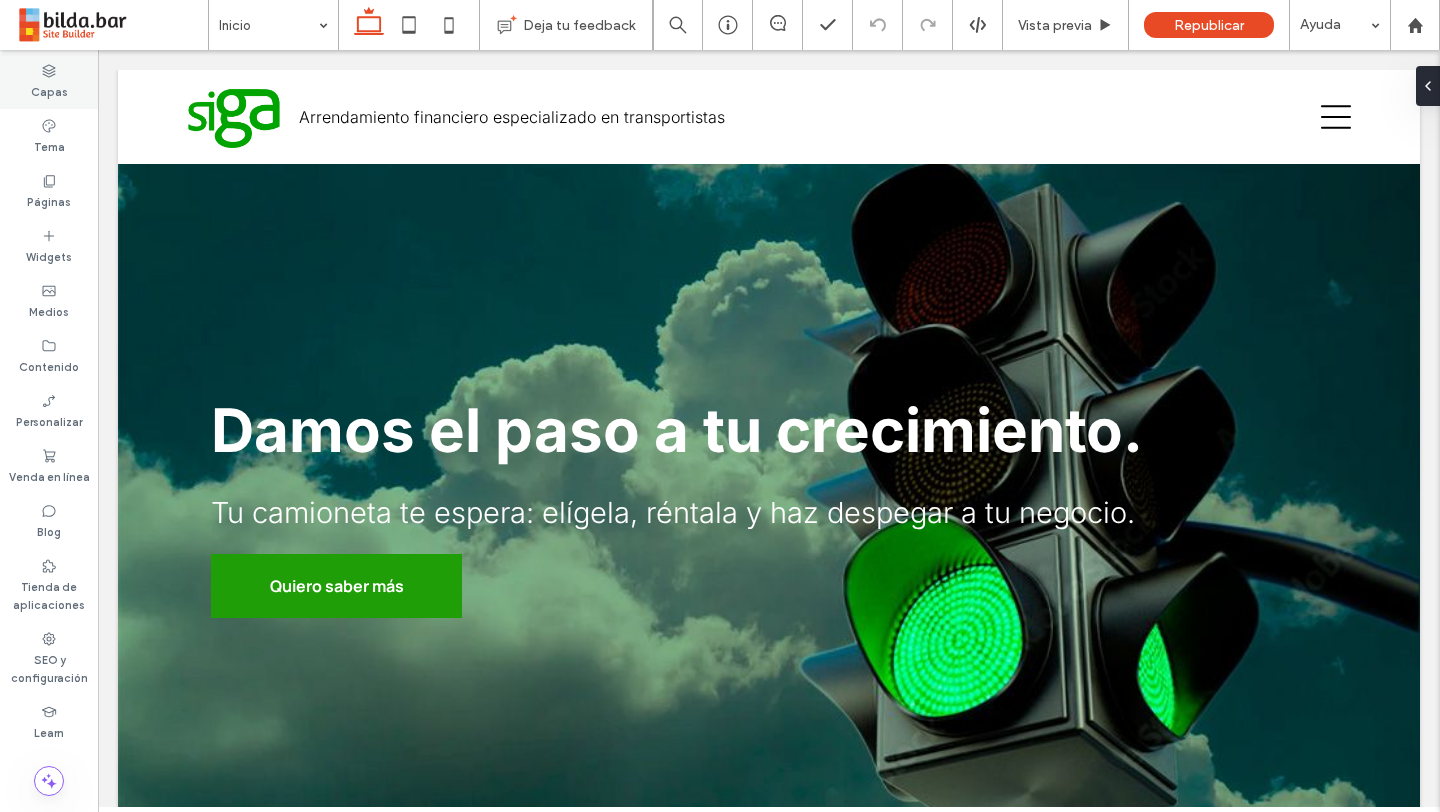 click on "Capas" at bounding box center [49, 81] 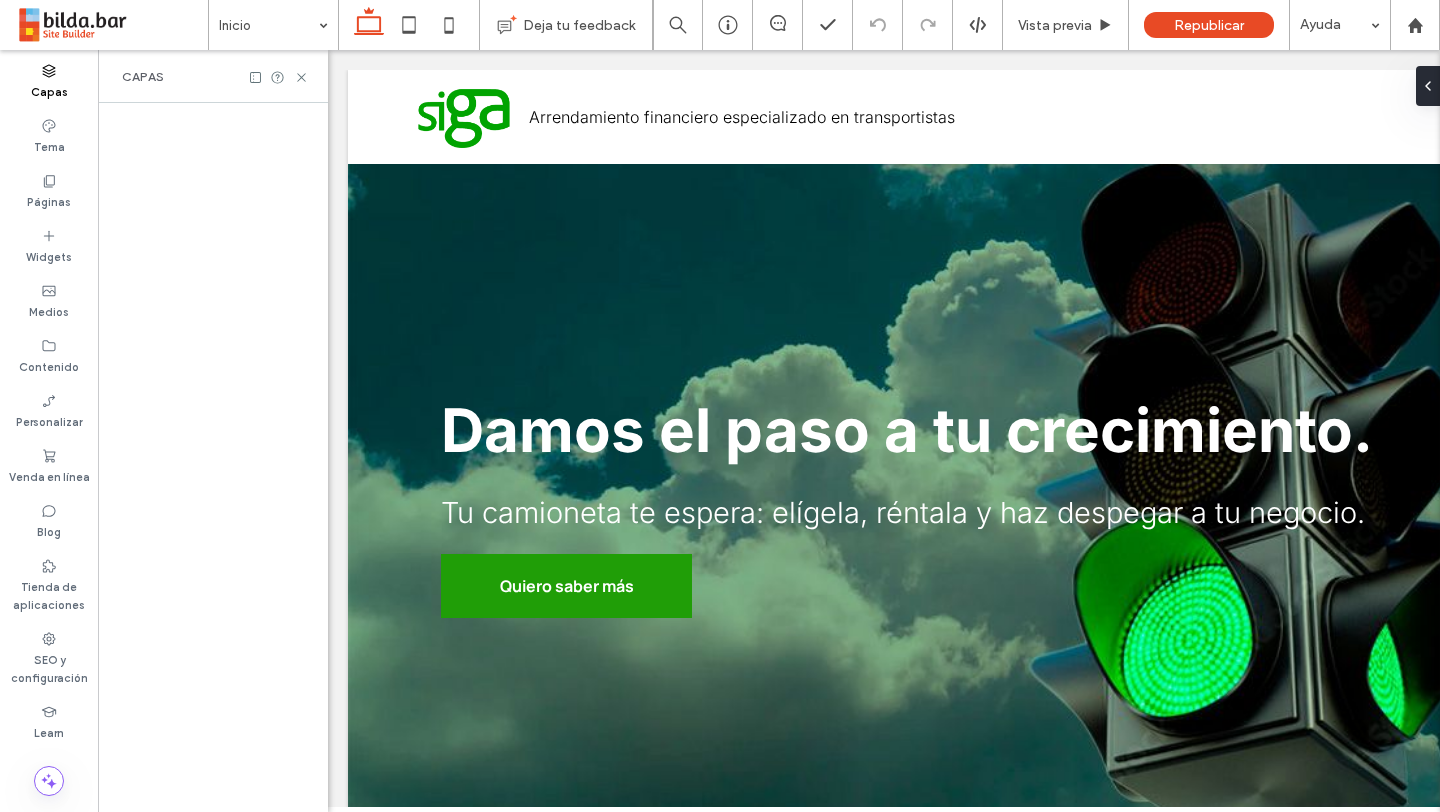 scroll, scrollTop: 0, scrollLeft: 230, axis: horizontal 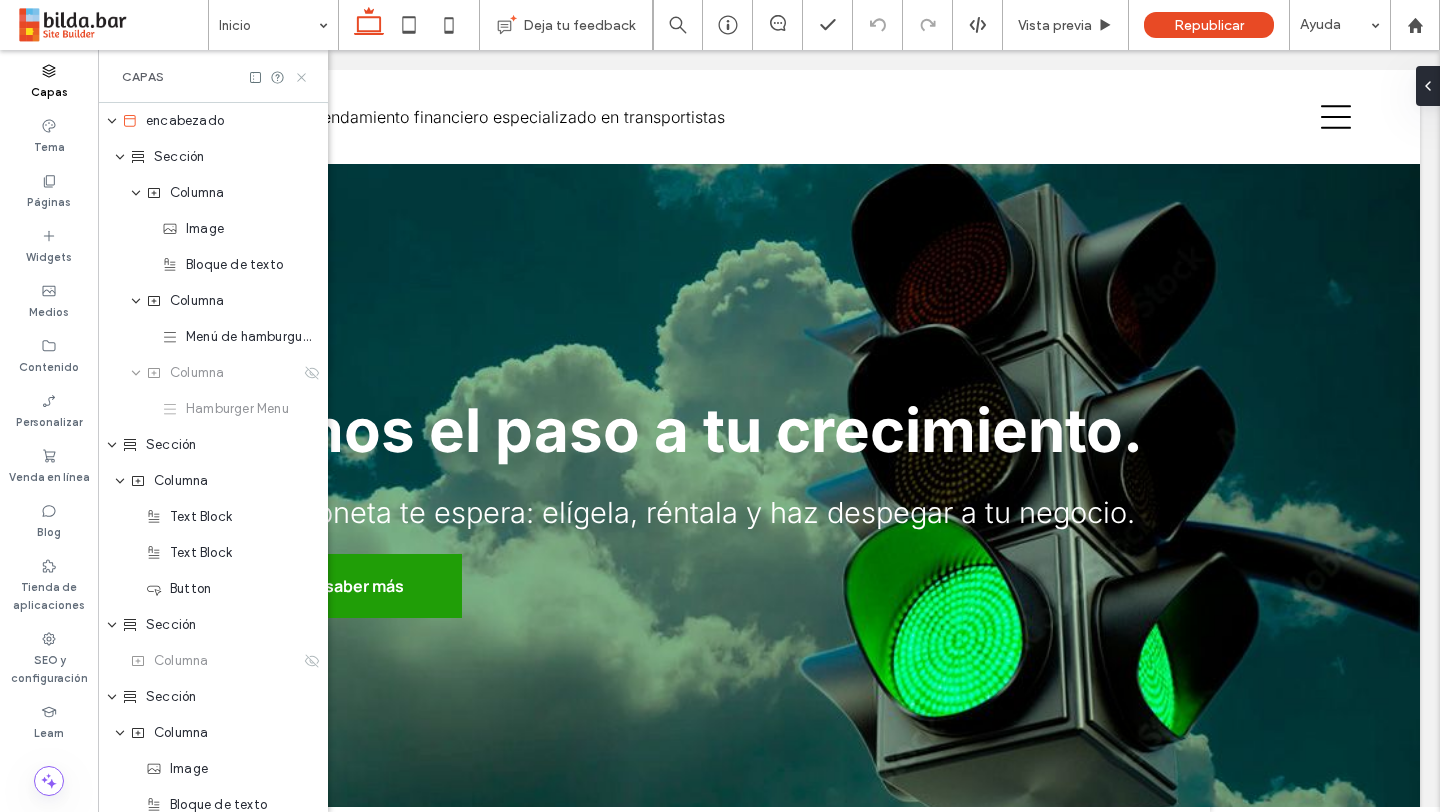 click 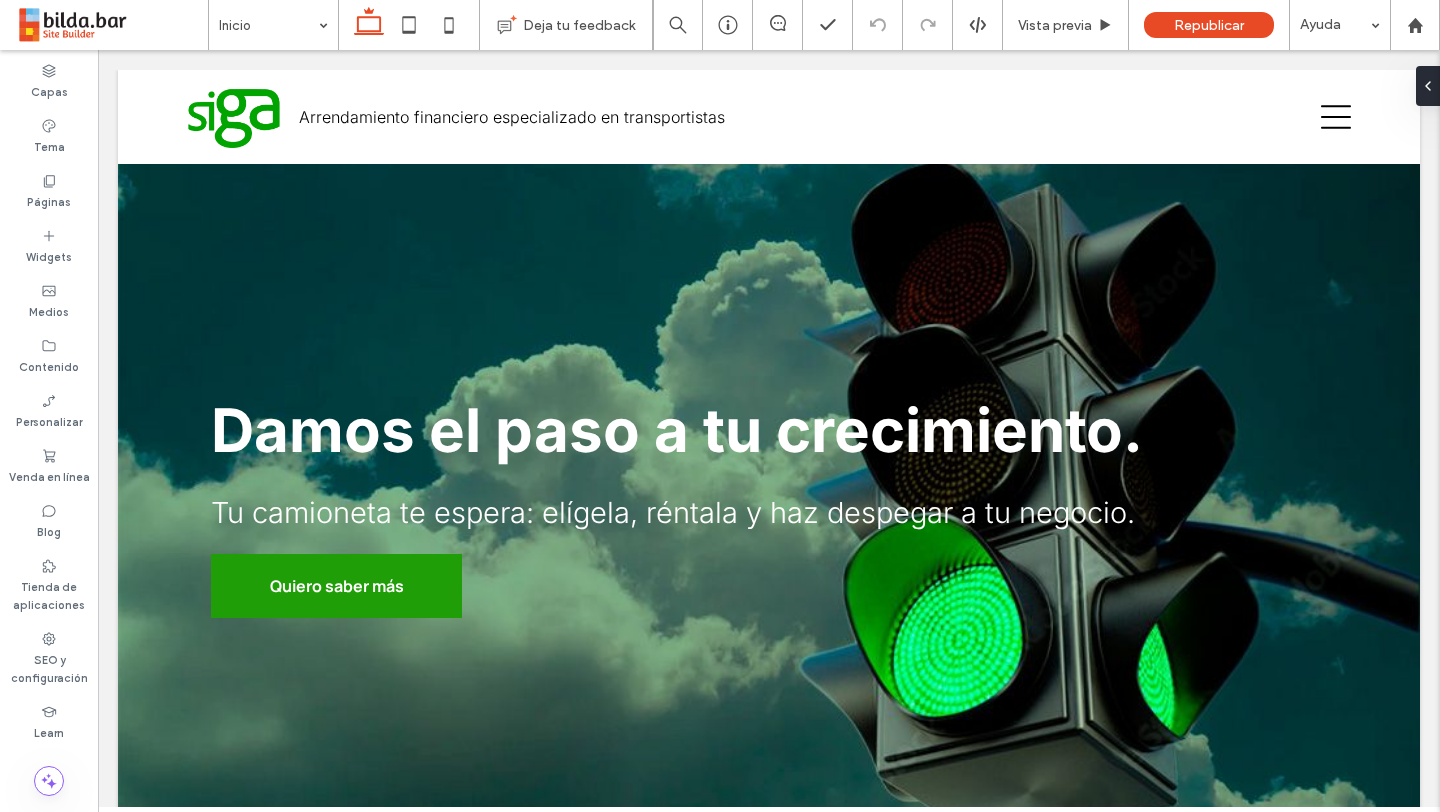 scroll, scrollTop: 0, scrollLeft: 0, axis: both 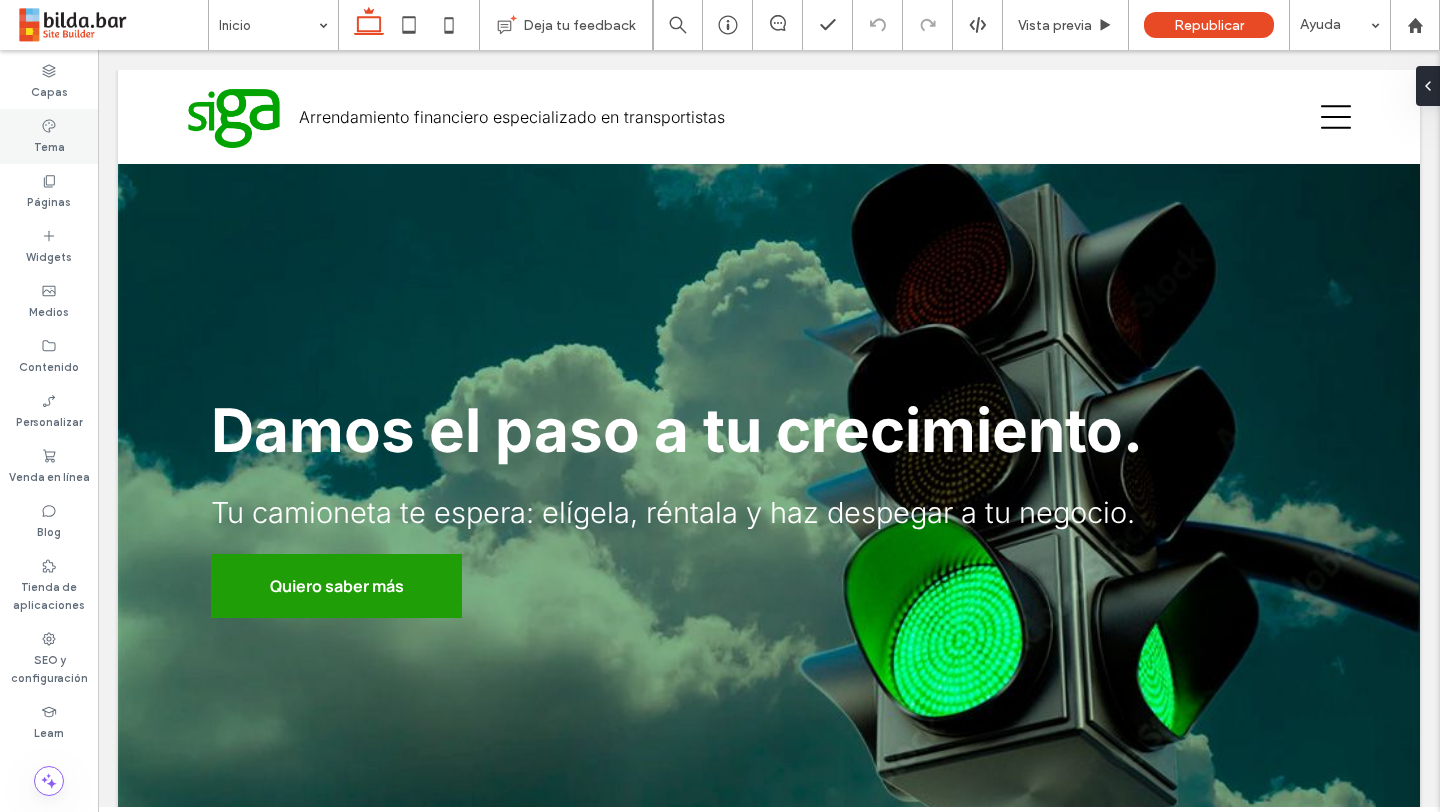 click on "Tema" at bounding box center (49, 145) 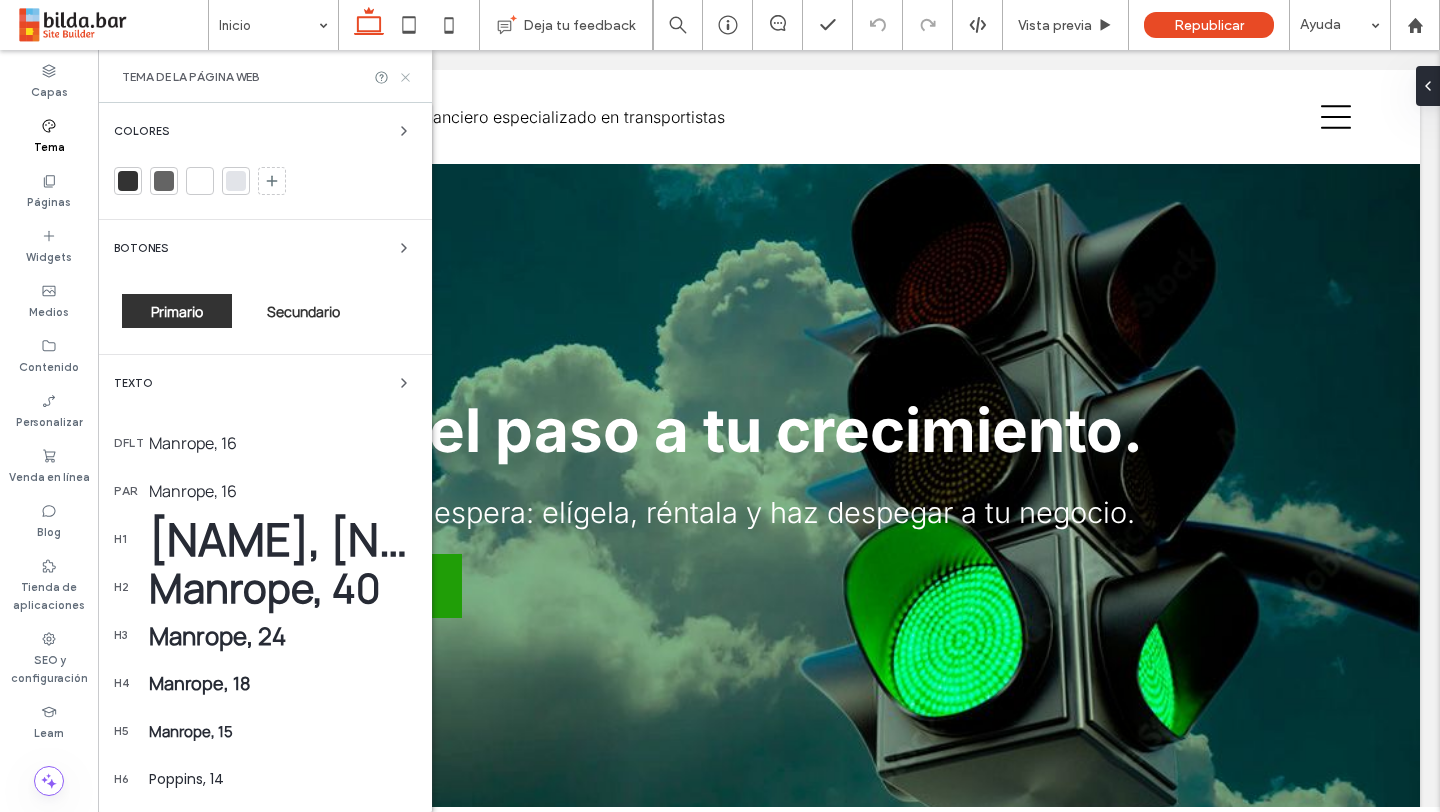 click 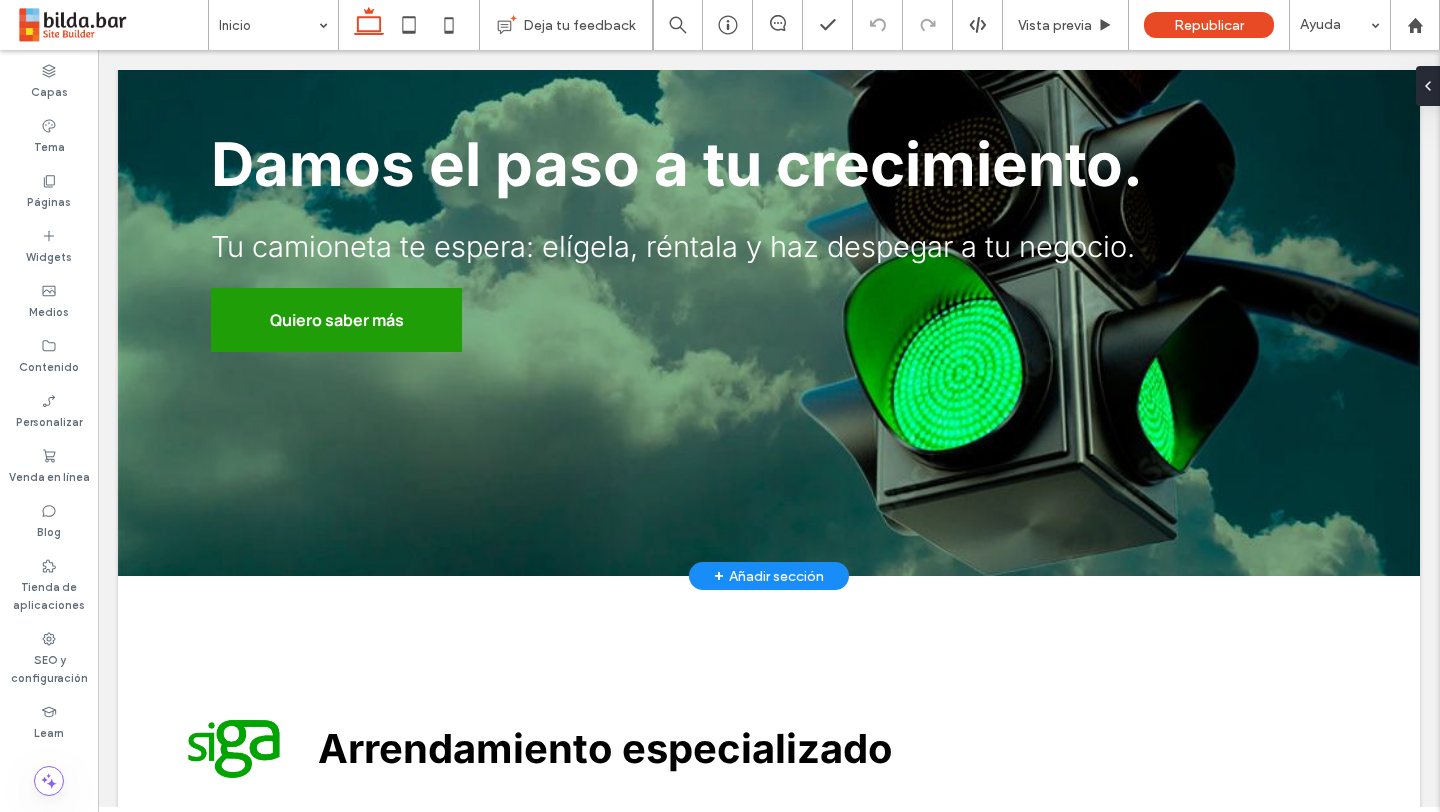 scroll, scrollTop: 0, scrollLeft: 0, axis: both 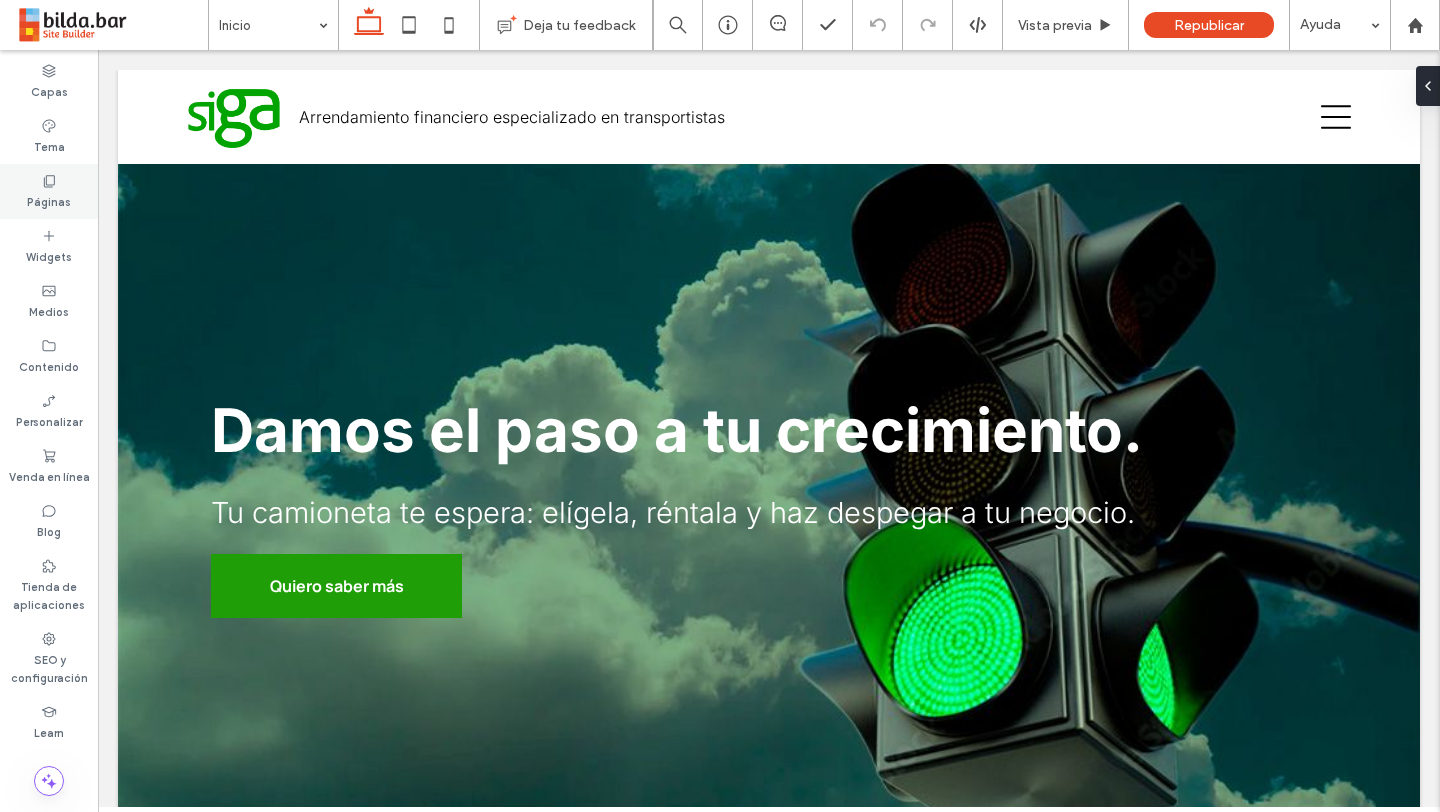 click on "Páginas" at bounding box center [49, 200] 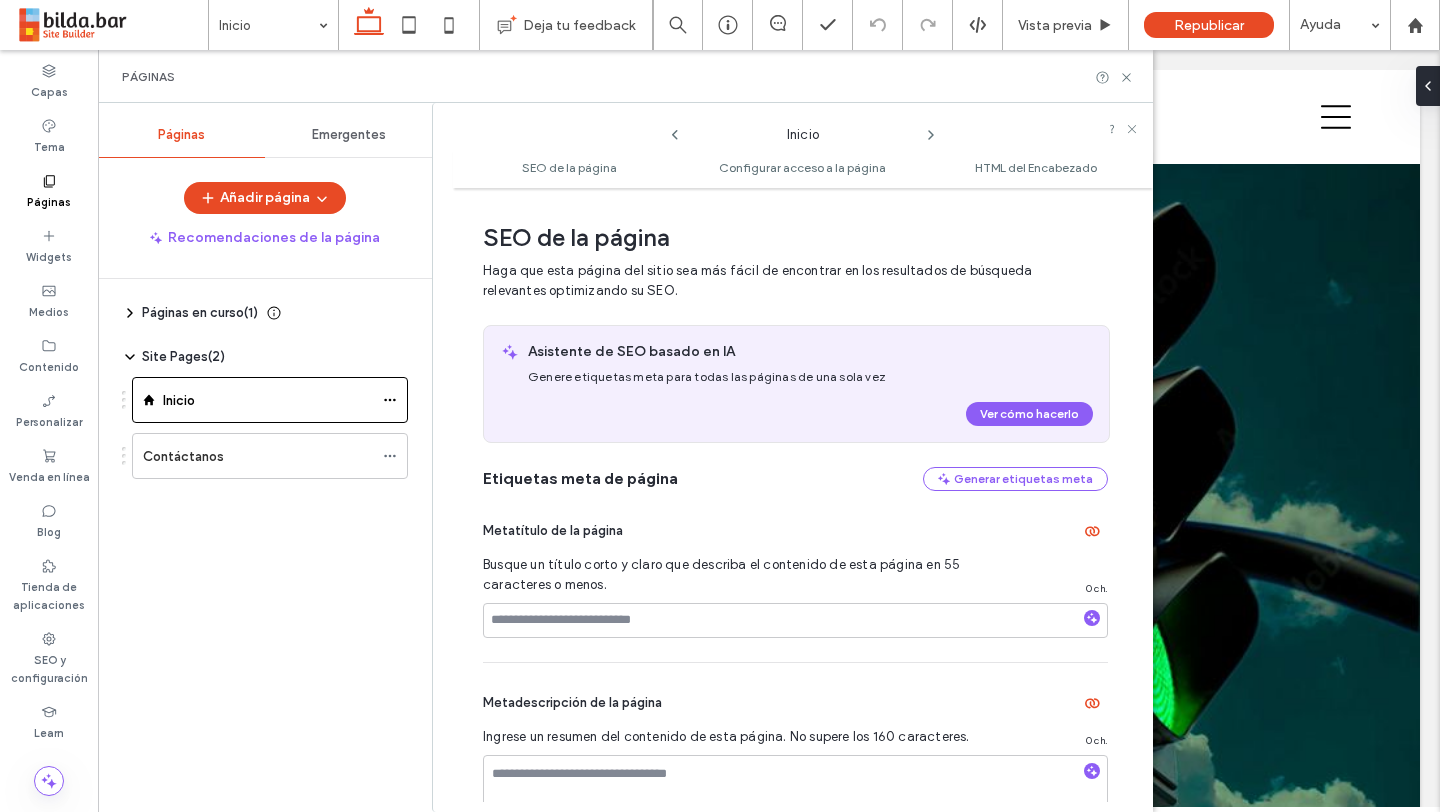 scroll, scrollTop: 10, scrollLeft: 0, axis: vertical 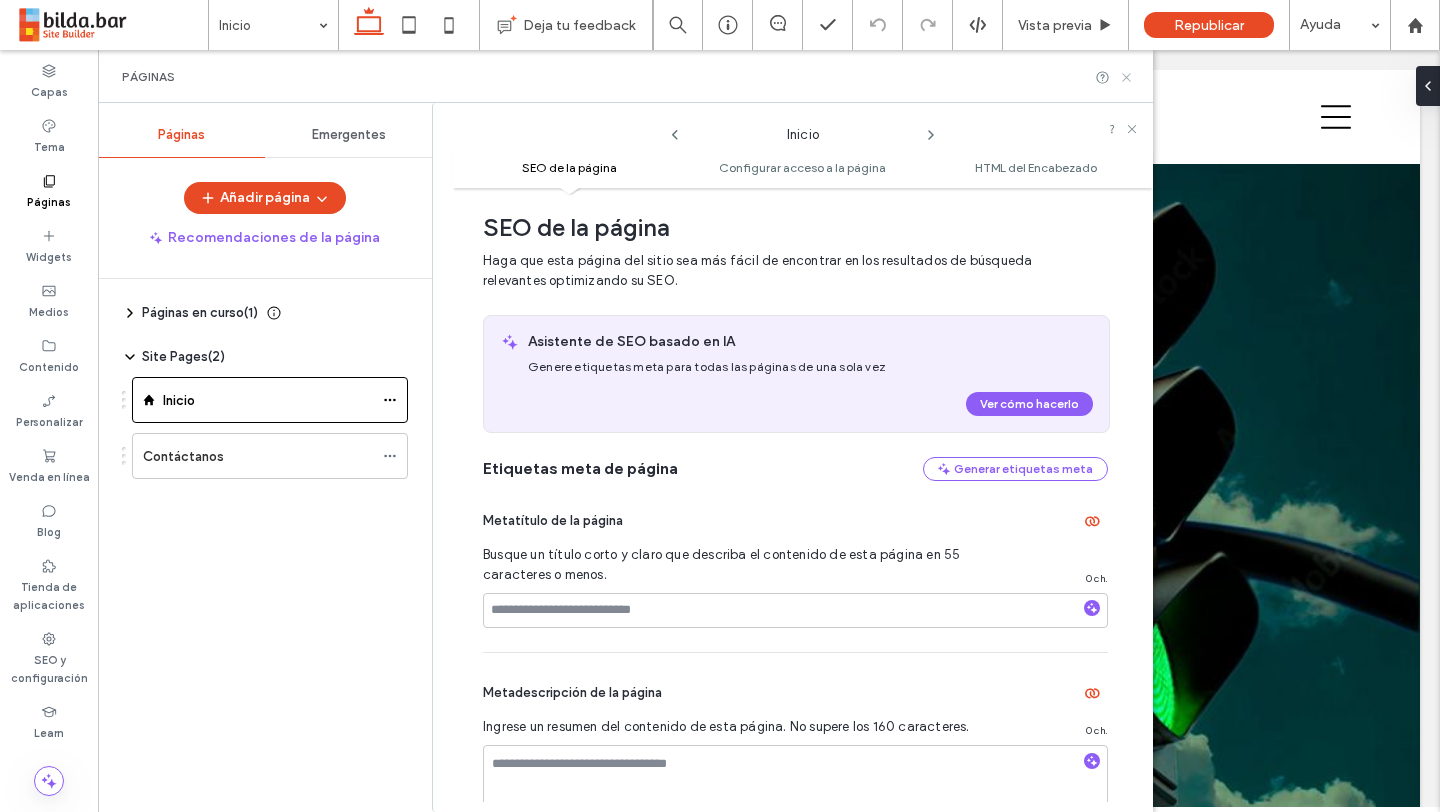 click 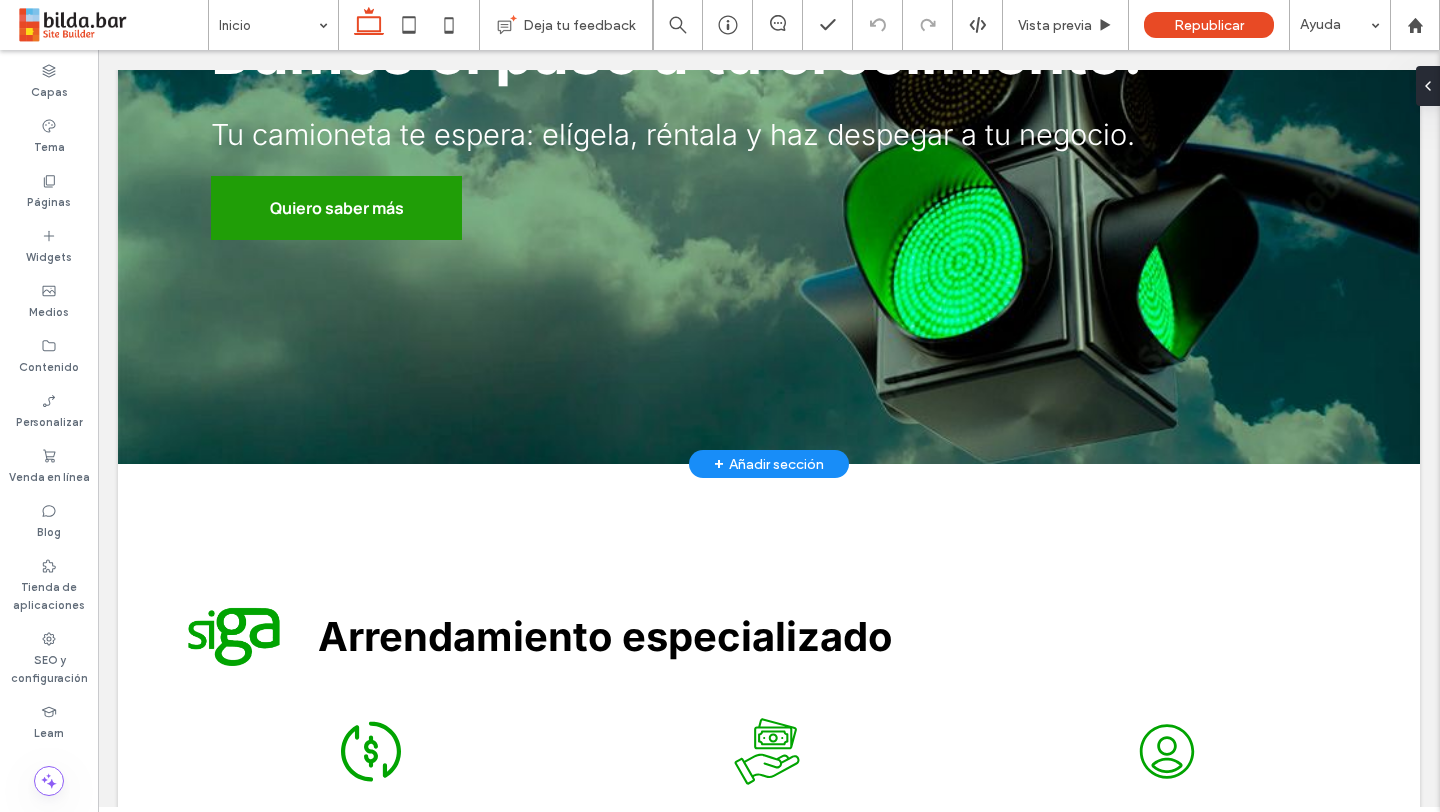 scroll, scrollTop: 0, scrollLeft: 0, axis: both 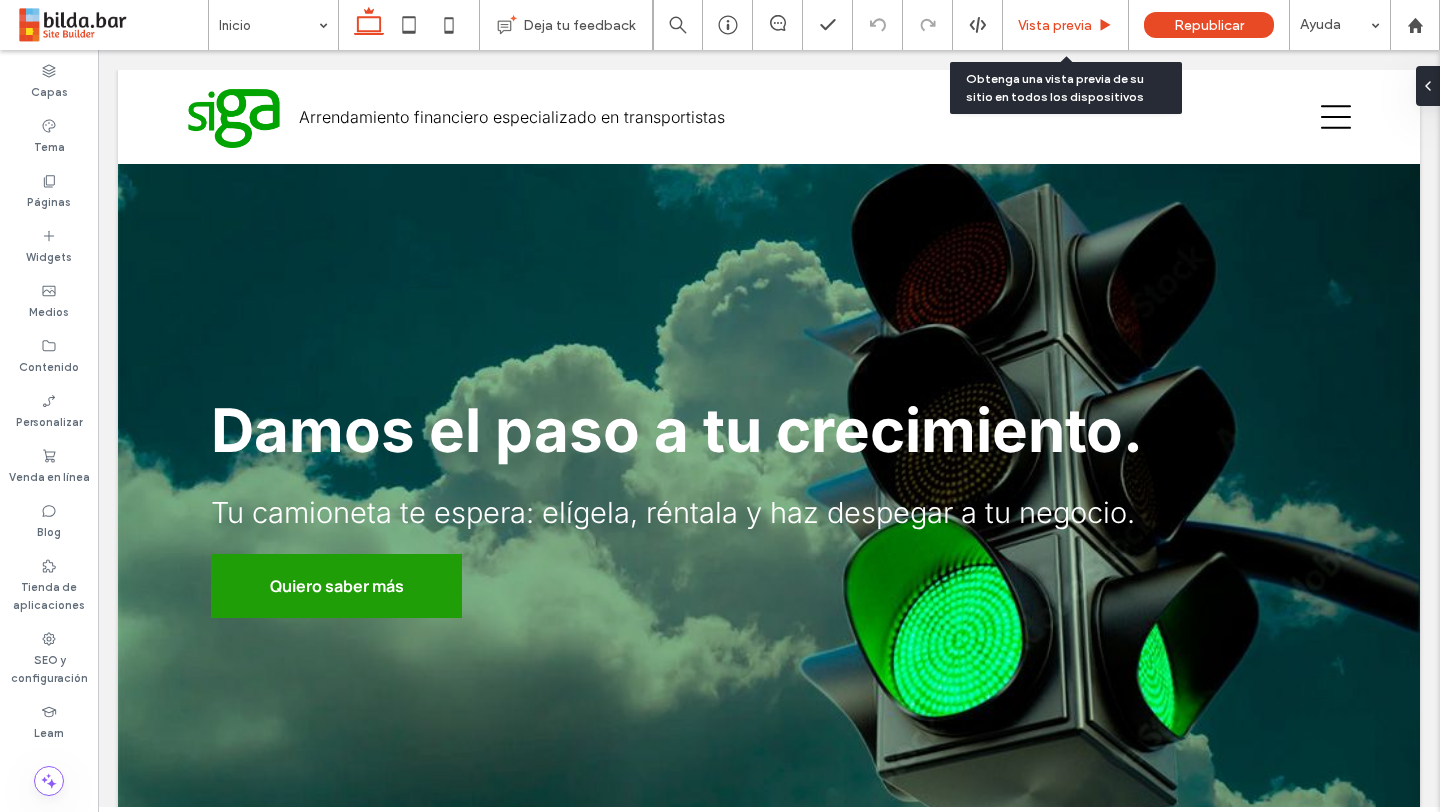 click on "Vista previa" at bounding box center (1055, 25) 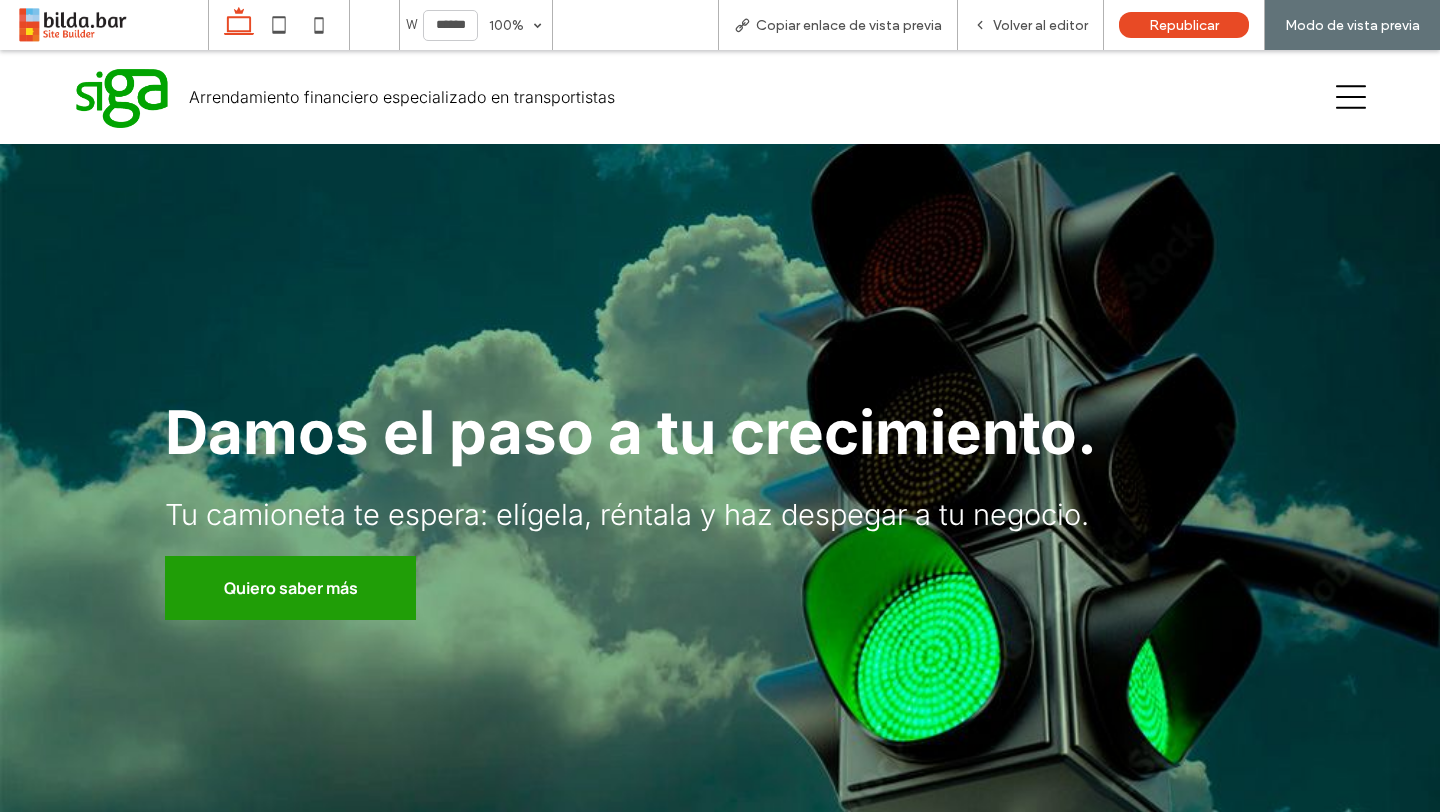 click at bounding box center (1118, 97) 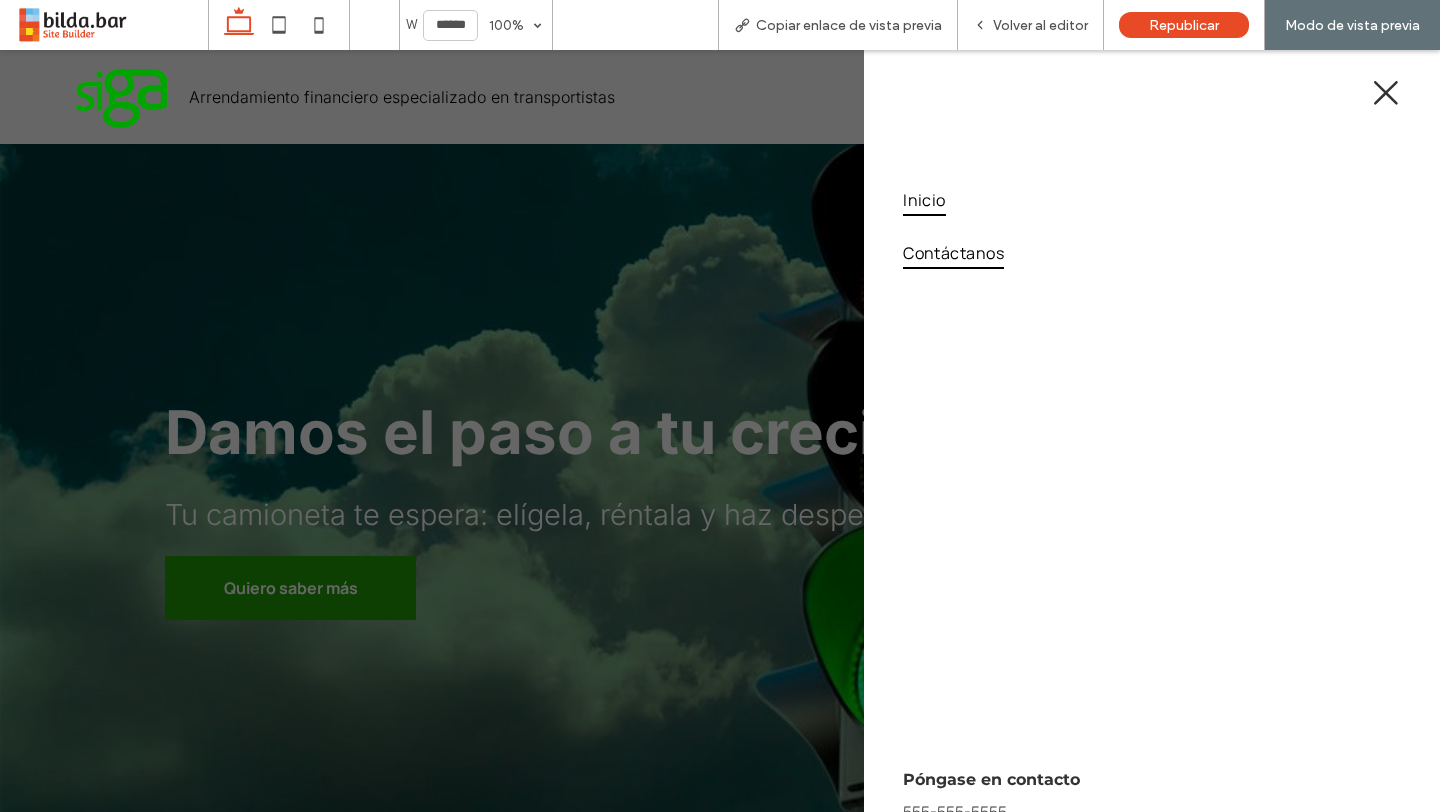 click on "Contáctanos" at bounding box center (953, 252) 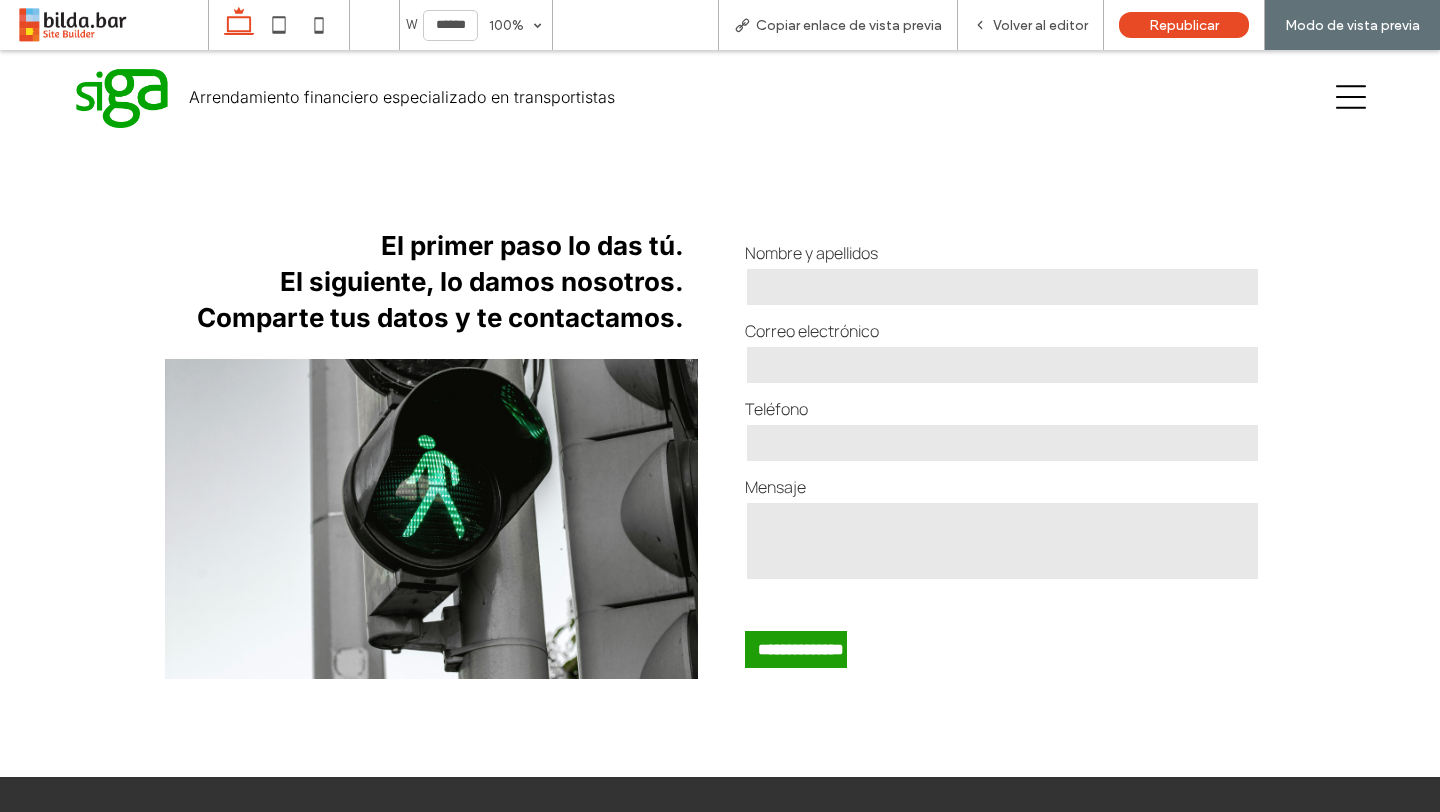 scroll, scrollTop: 0, scrollLeft: 0, axis: both 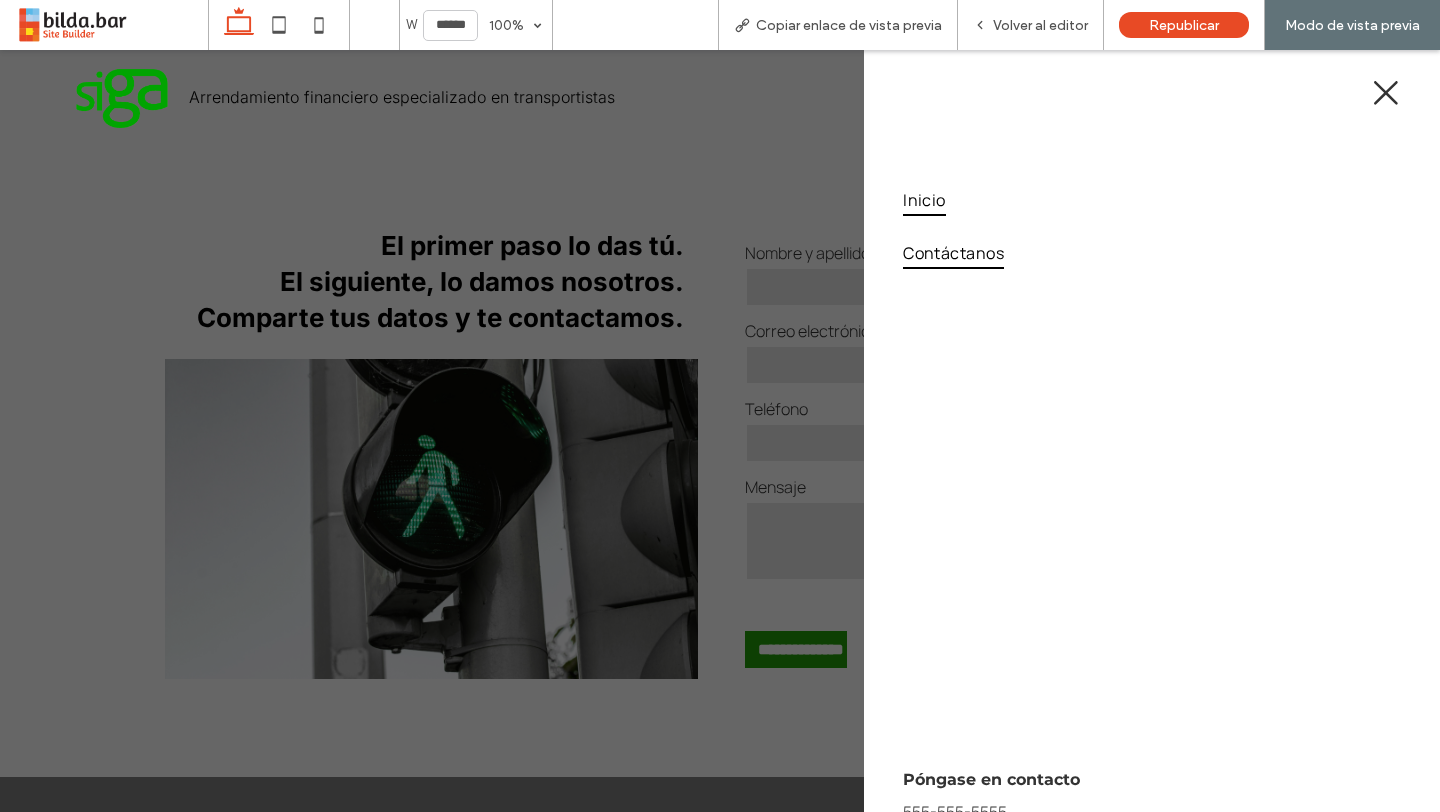click on "Inicio" at bounding box center (924, 200) 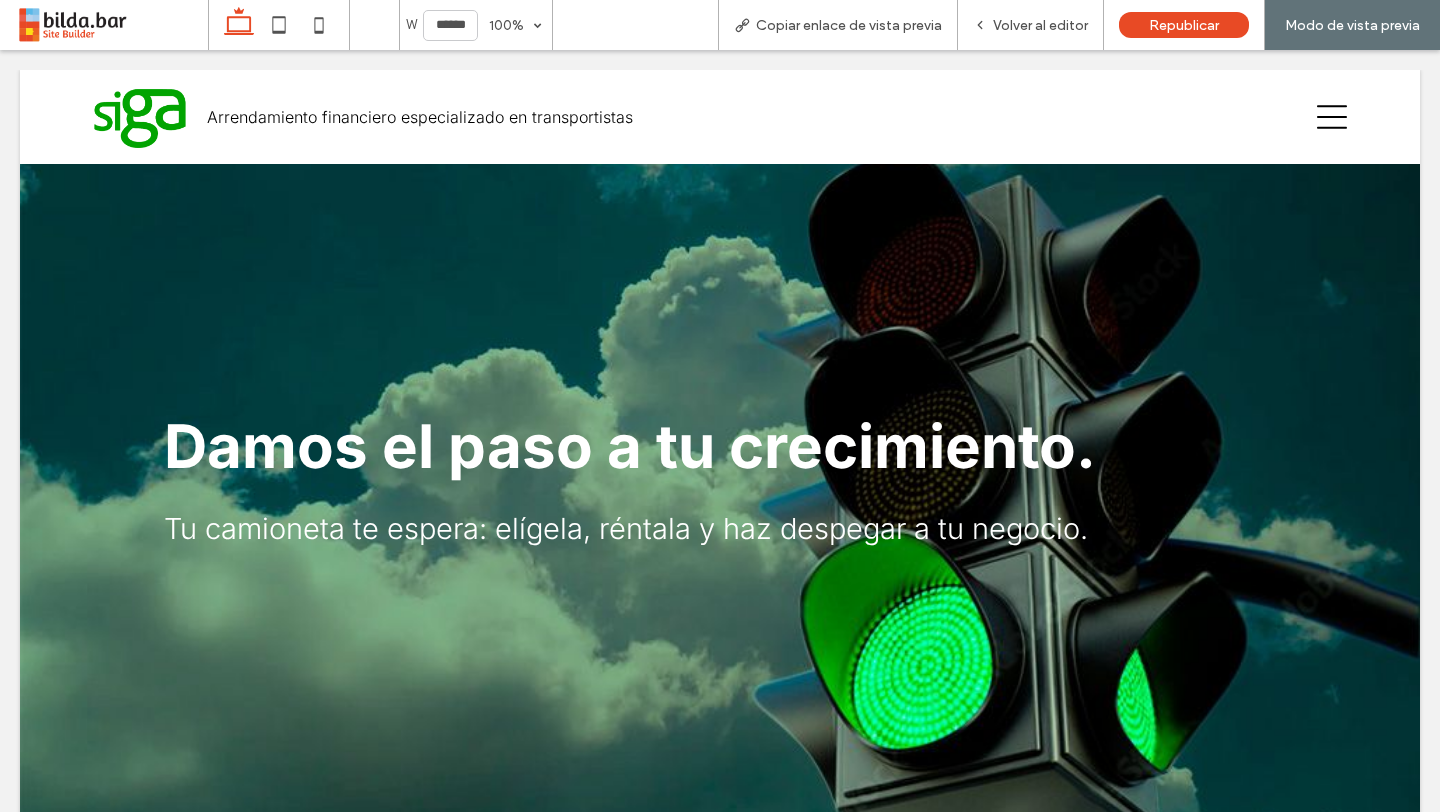 scroll, scrollTop: 0, scrollLeft: 0, axis: both 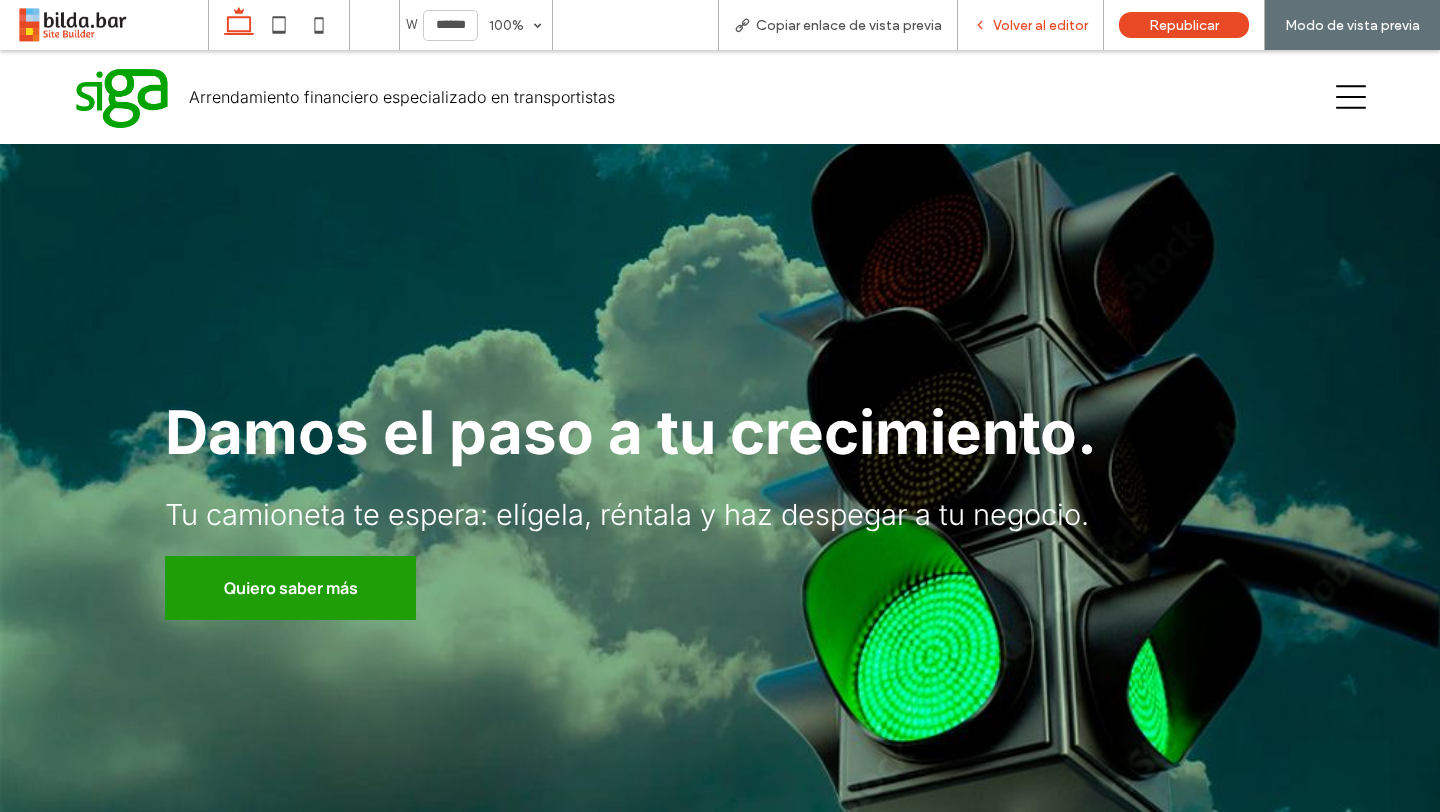click on "Volver al editor" at bounding box center (1040, 25) 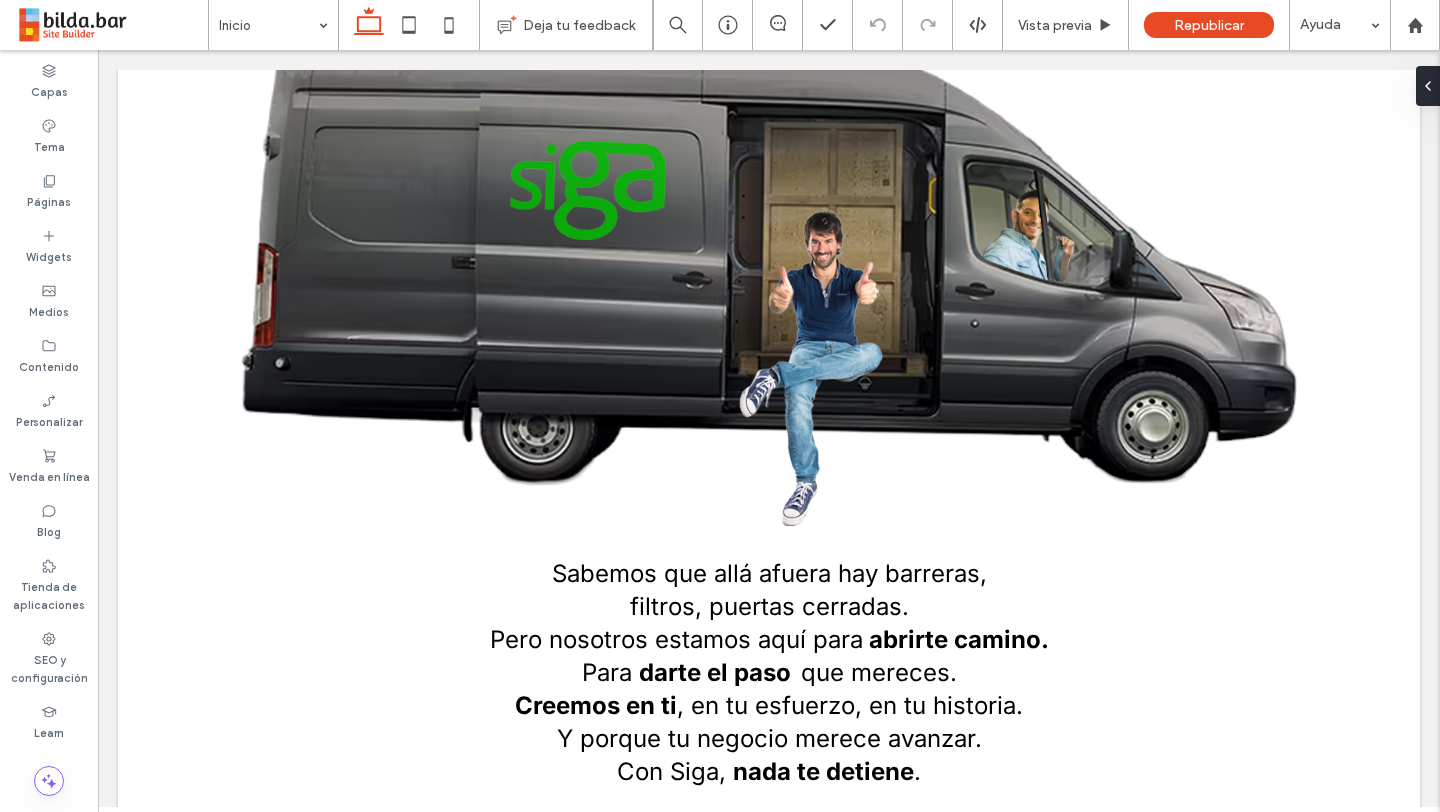 scroll, scrollTop: 3828, scrollLeft: 0, axis: vertical 